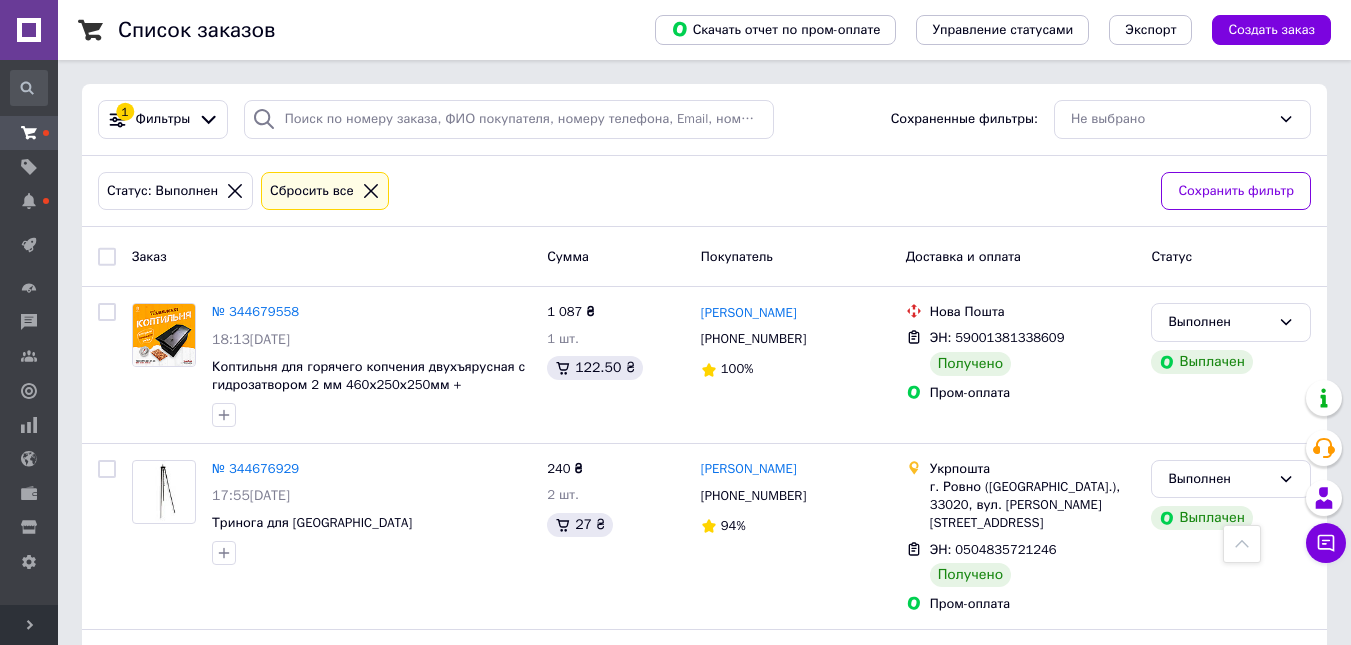 scroll, scrollTop: 444, scrollLeft: 0, axis: vertical 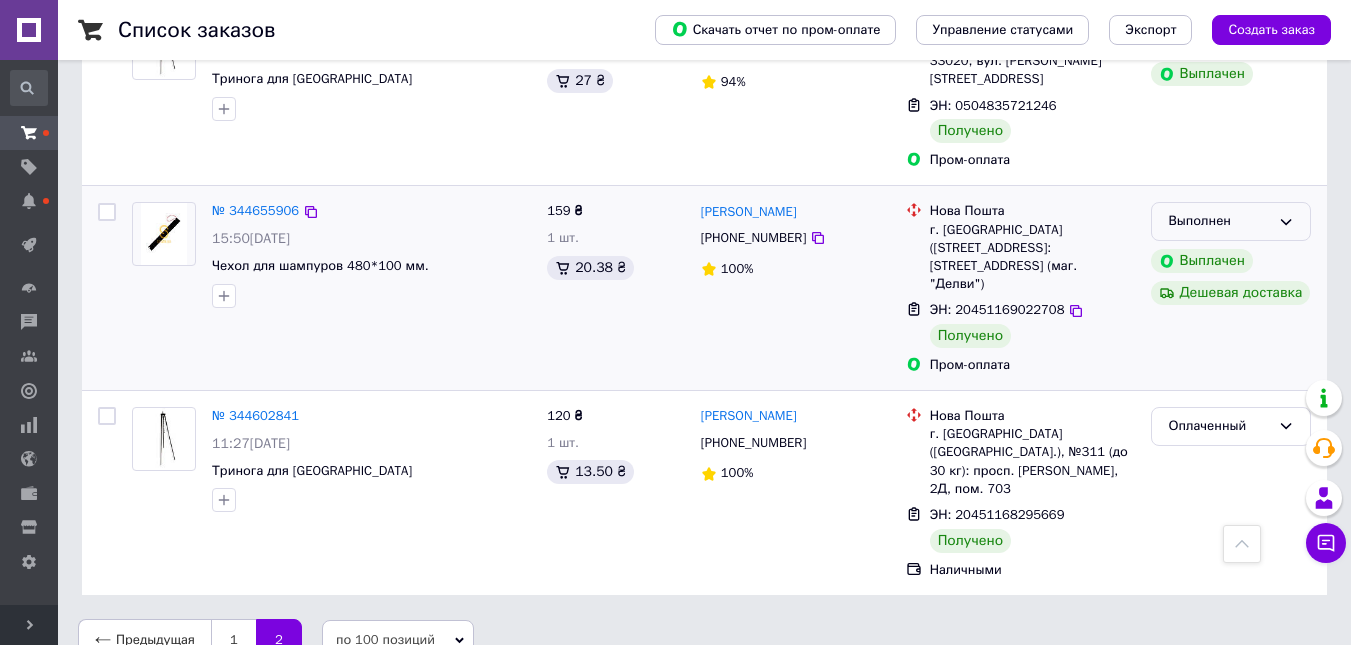 click on "Выполнен" at bounding box center (1231, 221) 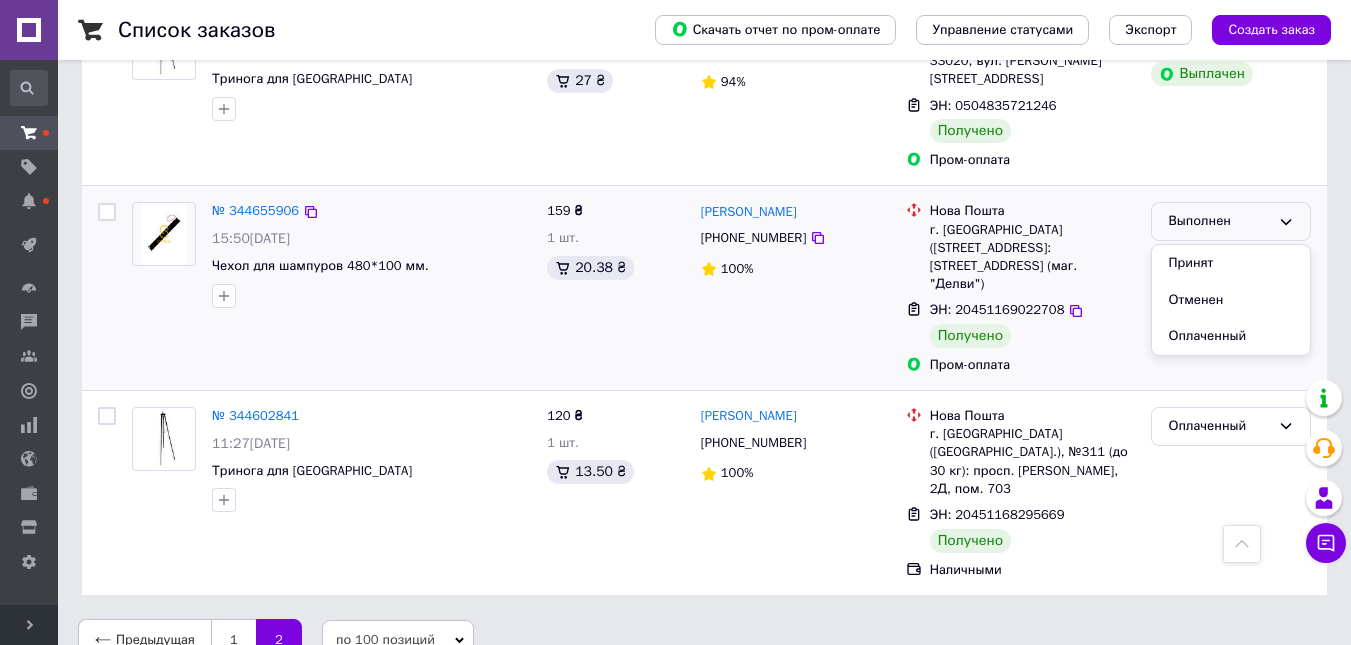 click on "Оплаченный" at bounding box center (1231, 336) 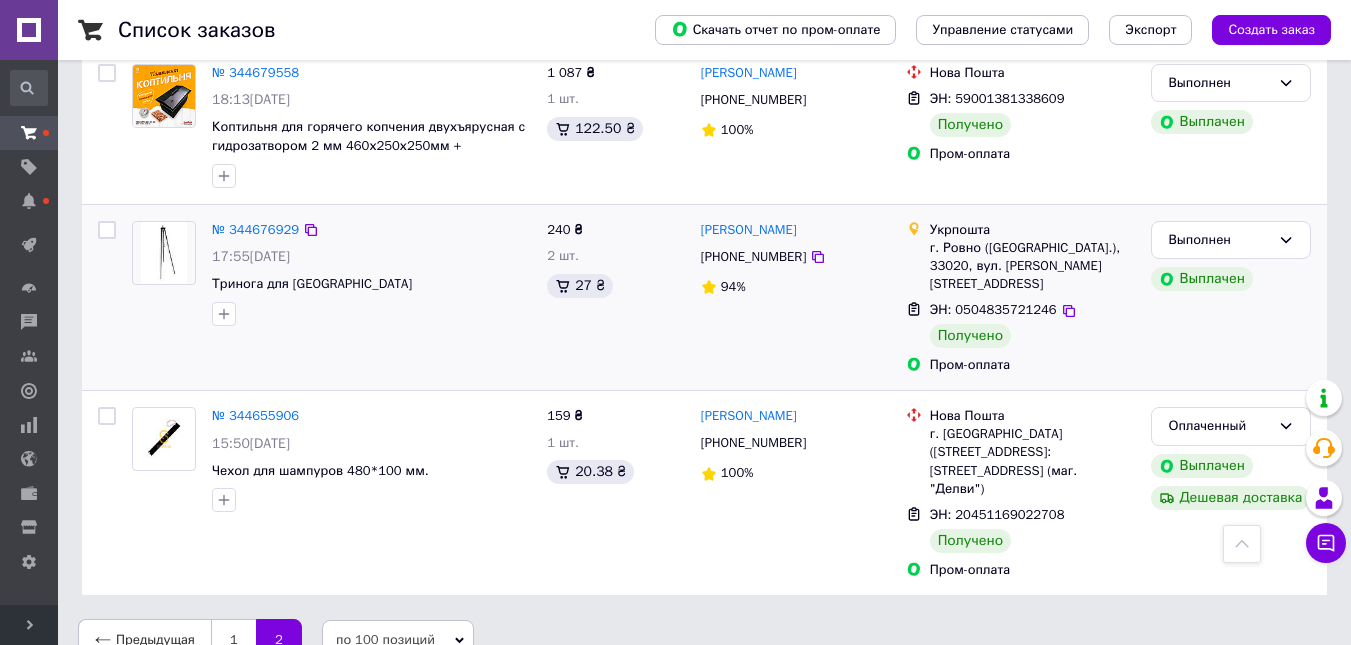 drag, startPoint x: 1057, startPoint y: 273, endPoint x: 978, endPoint y: 256, distance: 80.80842 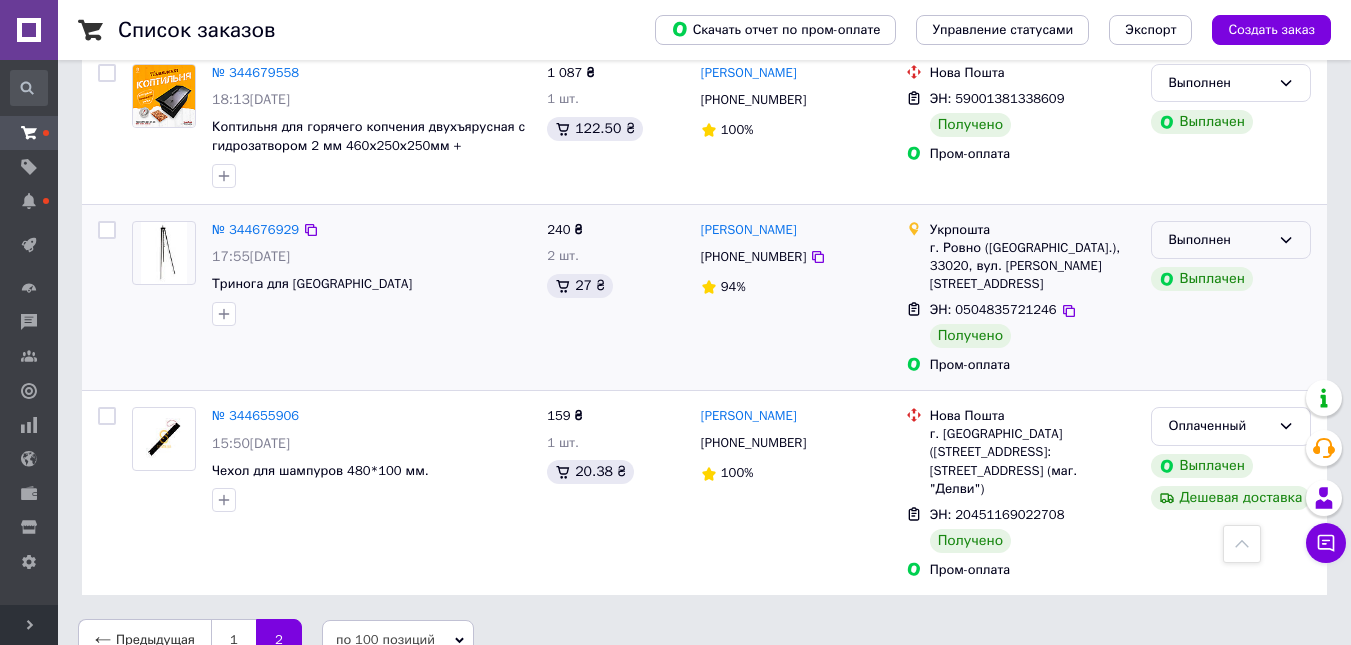 click 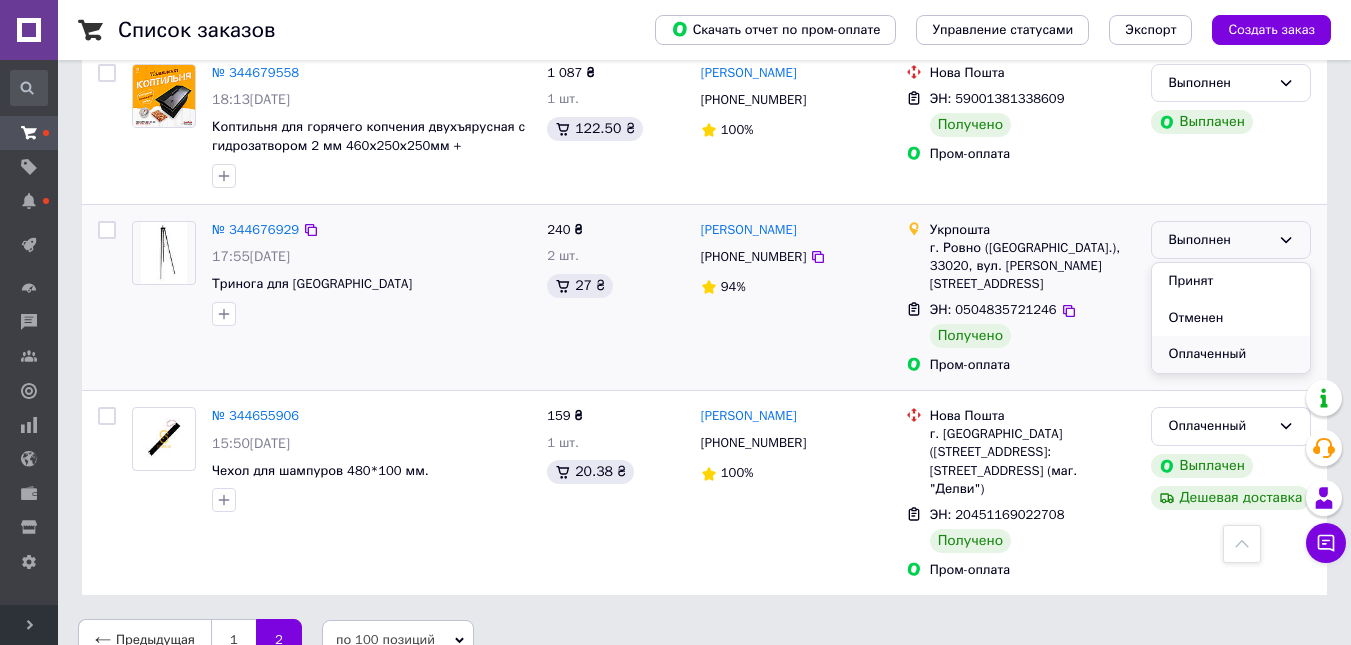 click on "Оплаченный" at bounding box center [1231, 354] 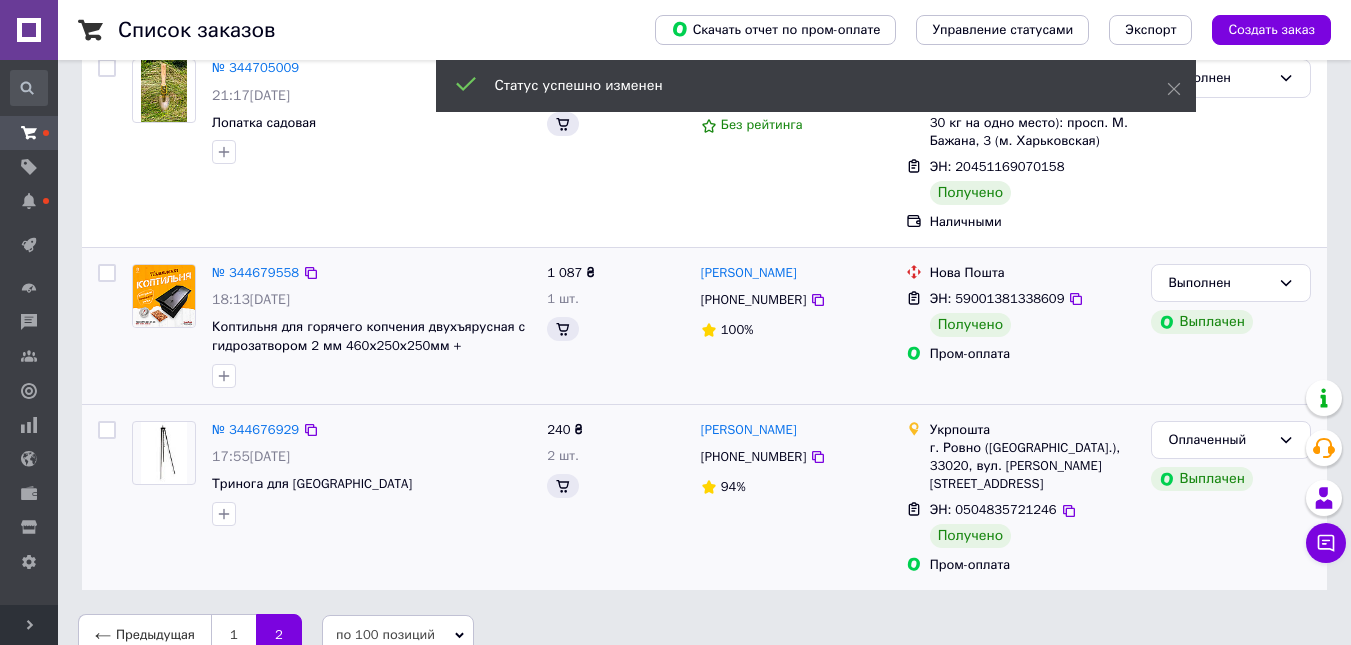 scroll, scrollTop: 239, scrollLeft: 0, axis: vertical 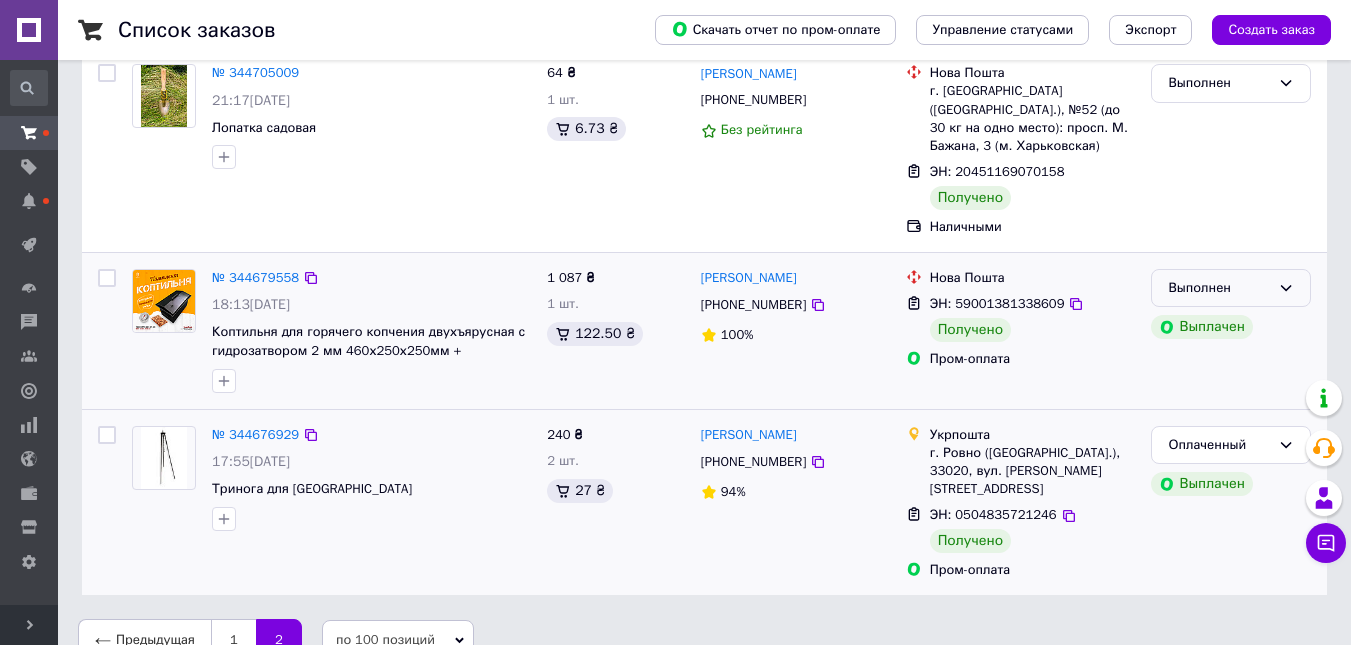 click 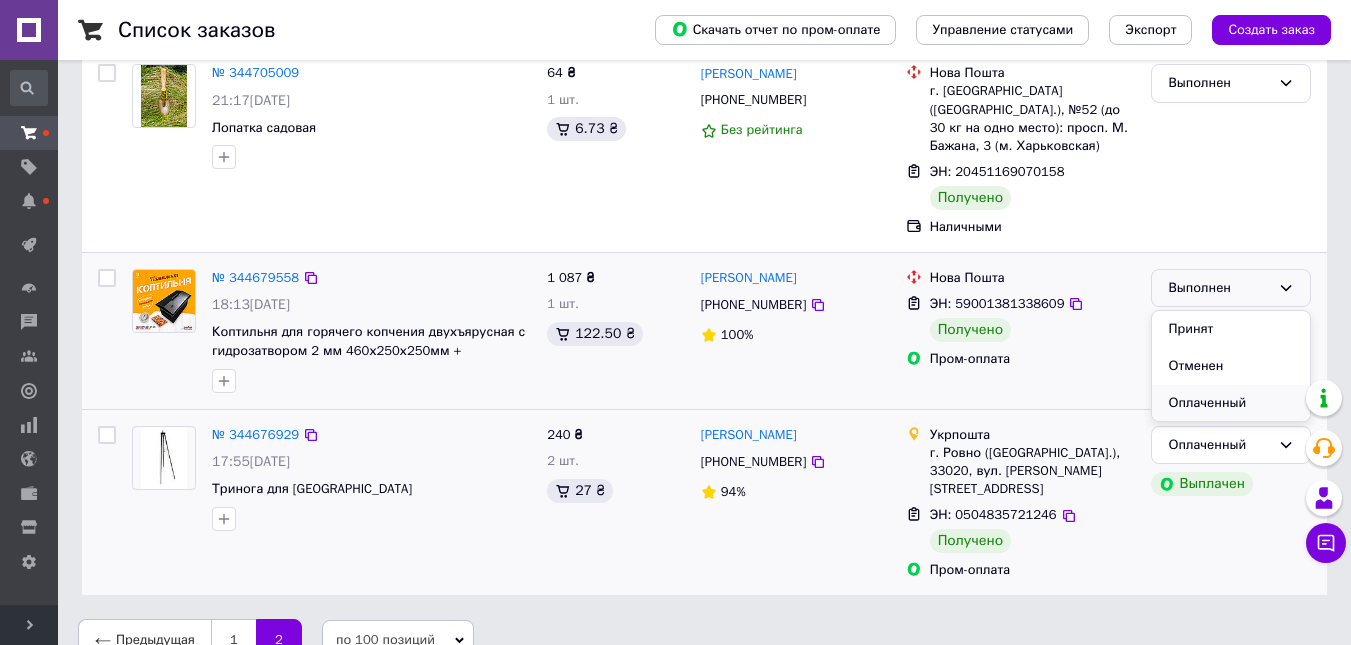 click on "Оплаченный" at bounding box center [1231, 403] 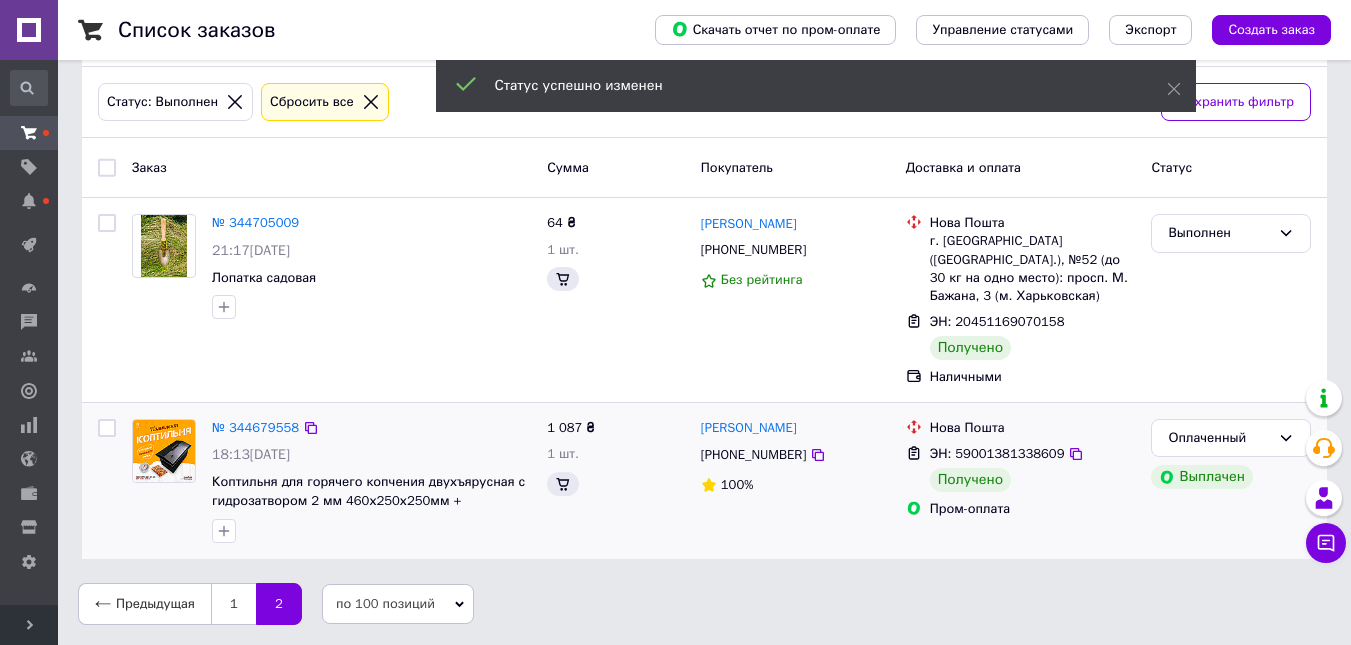 scroll, scrollTop: 71, scrollLeft: 0, axis: vertical 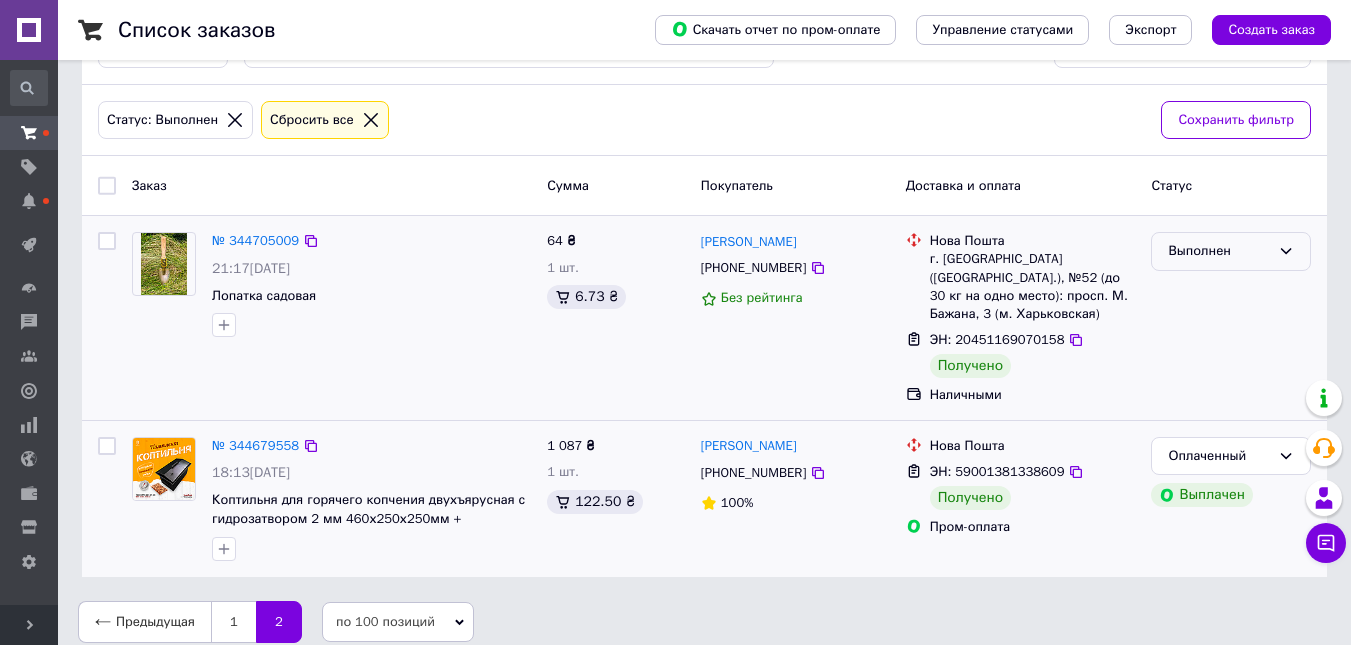 click 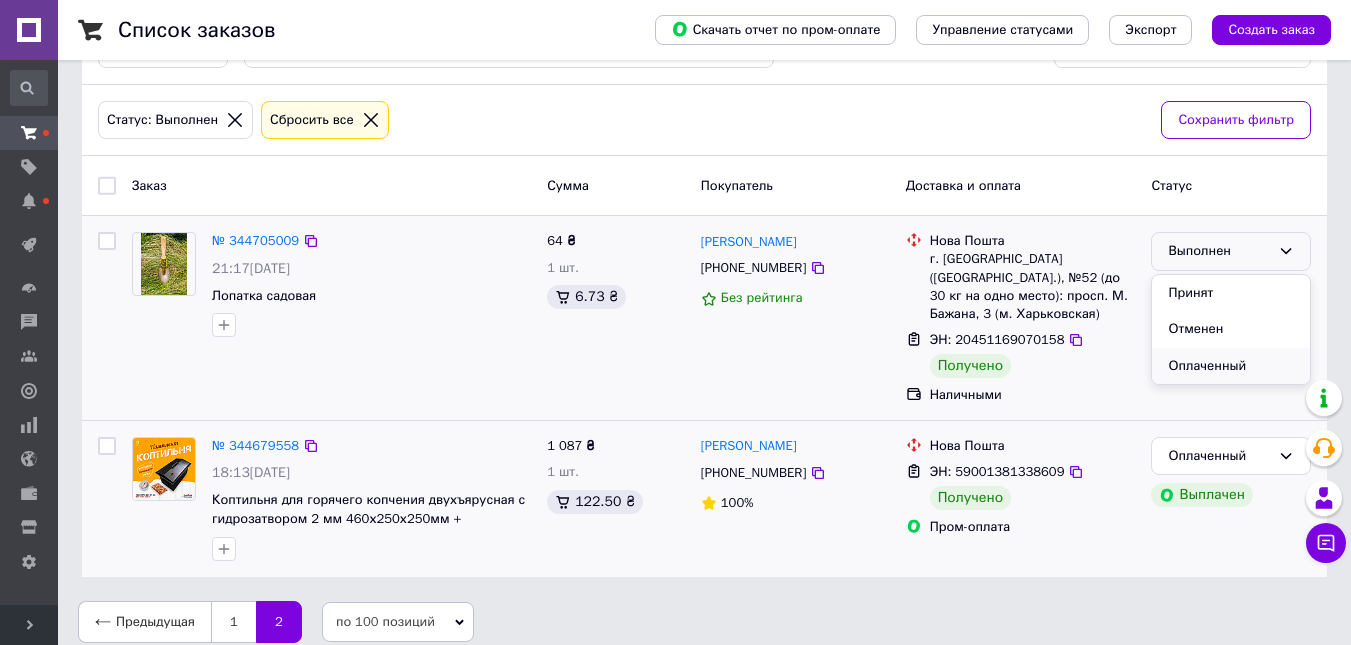 click on "Оплаченный" at bounding box center [1231, 366] 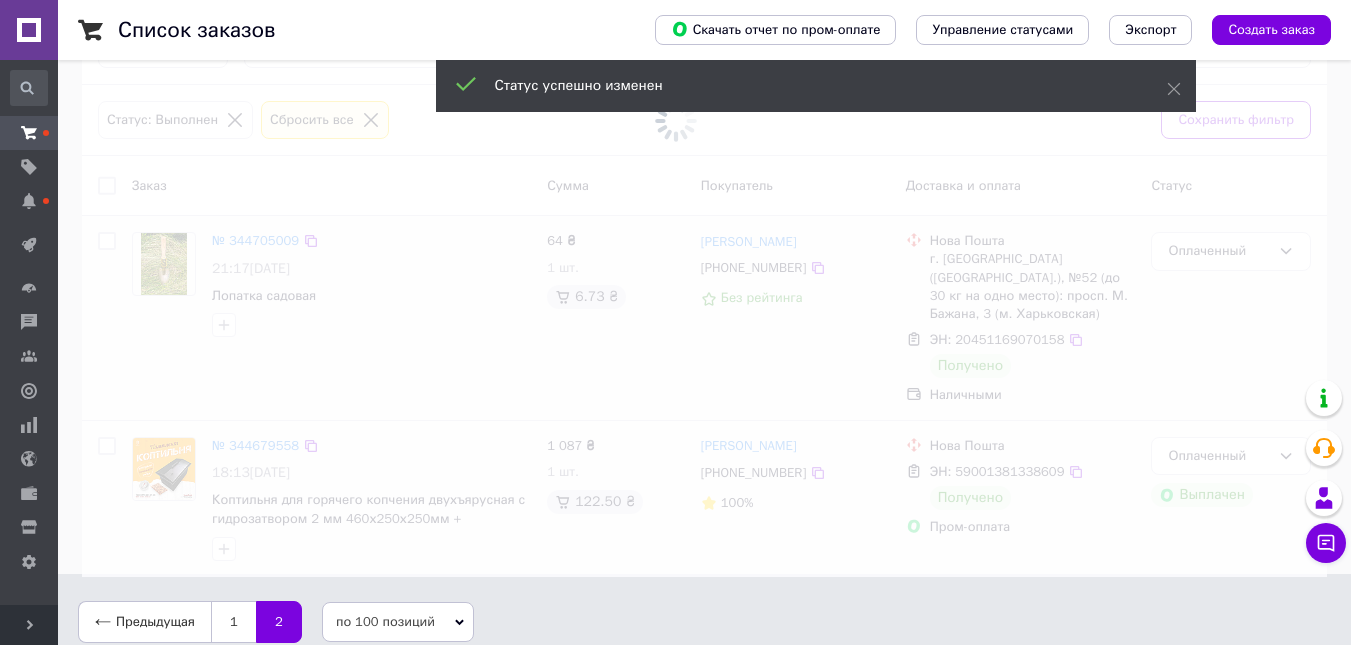 scroll, scrollTop: 0, scrollLeft: 0, axis: both 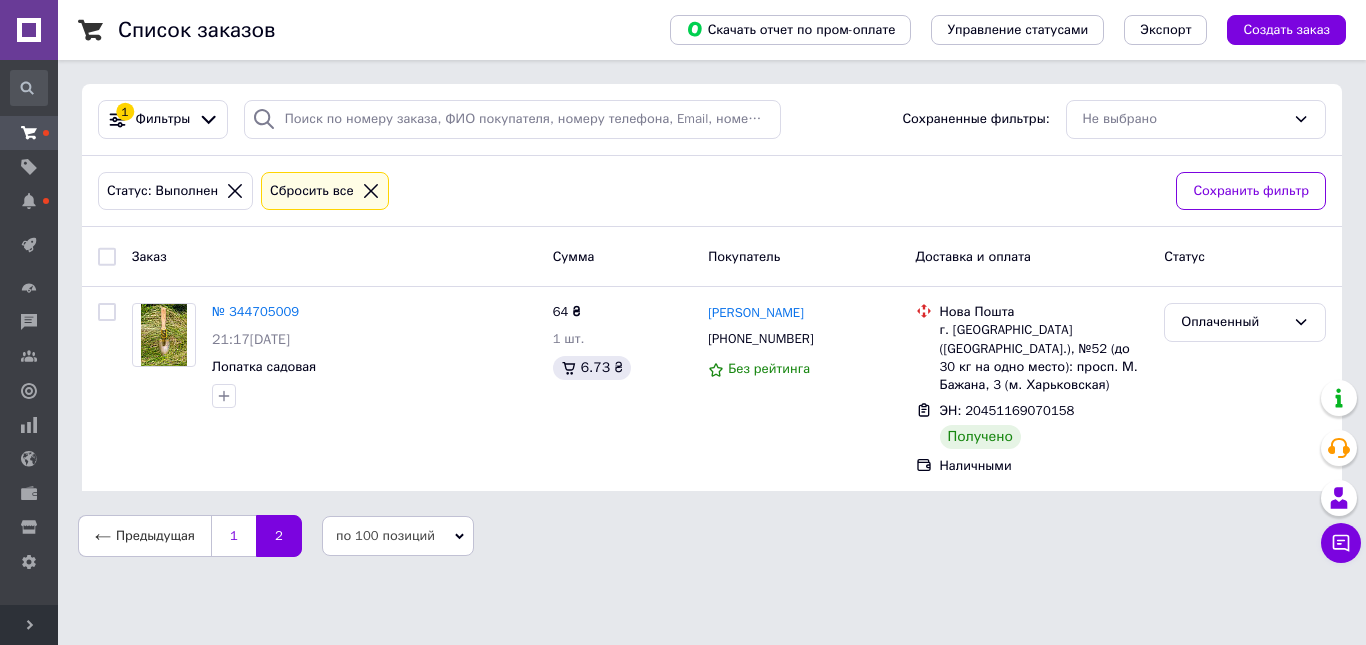 click on "1" at bounding box center [233, 536] 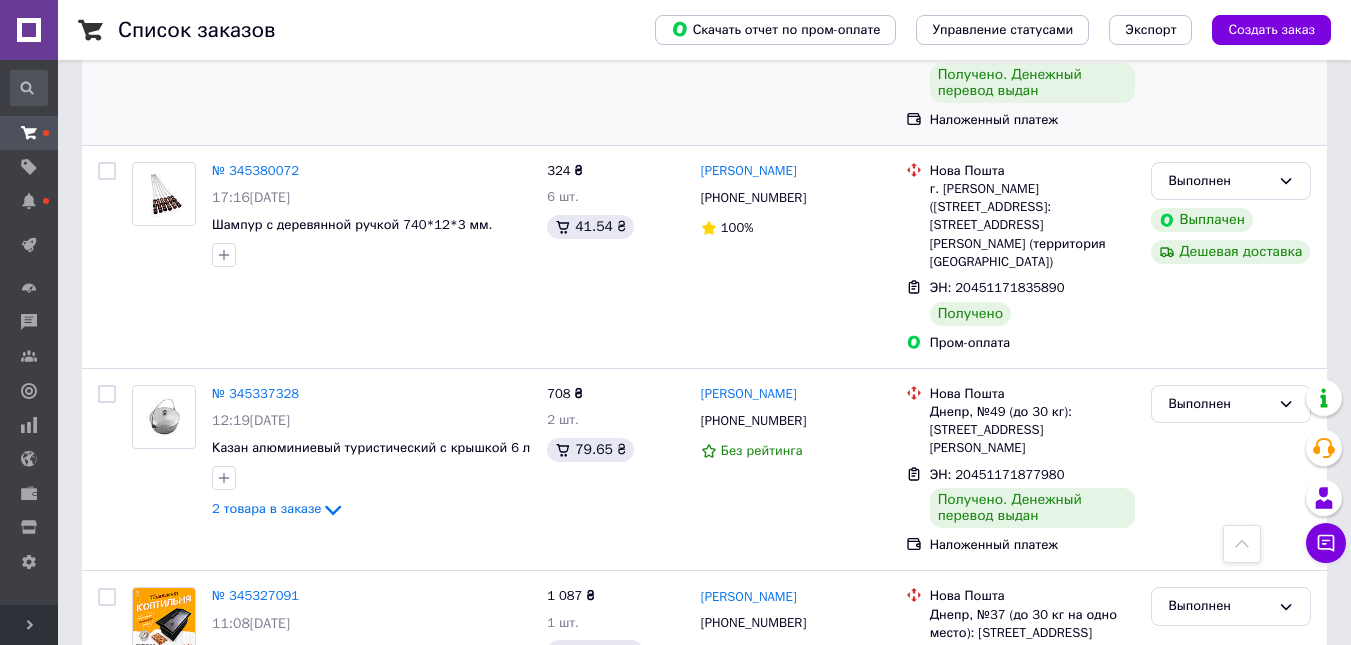 scroll, scrollTop: 18205, scrollLeft: 0, axis: vertical 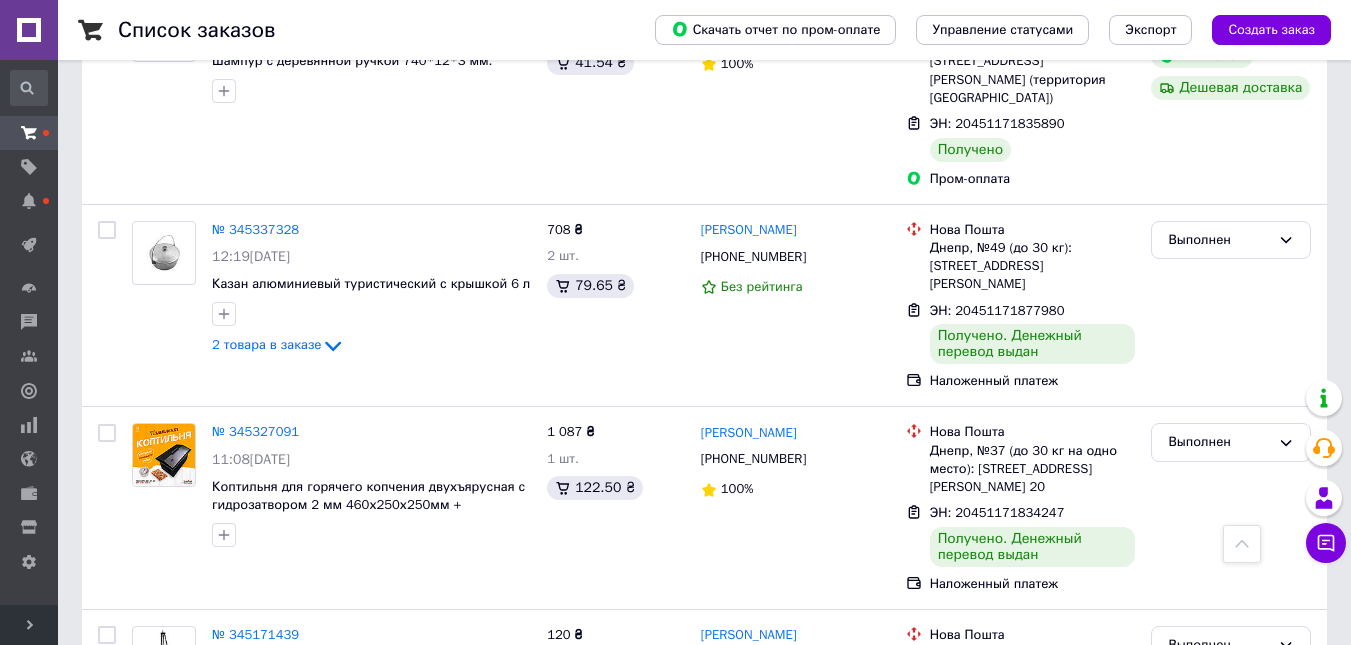 click 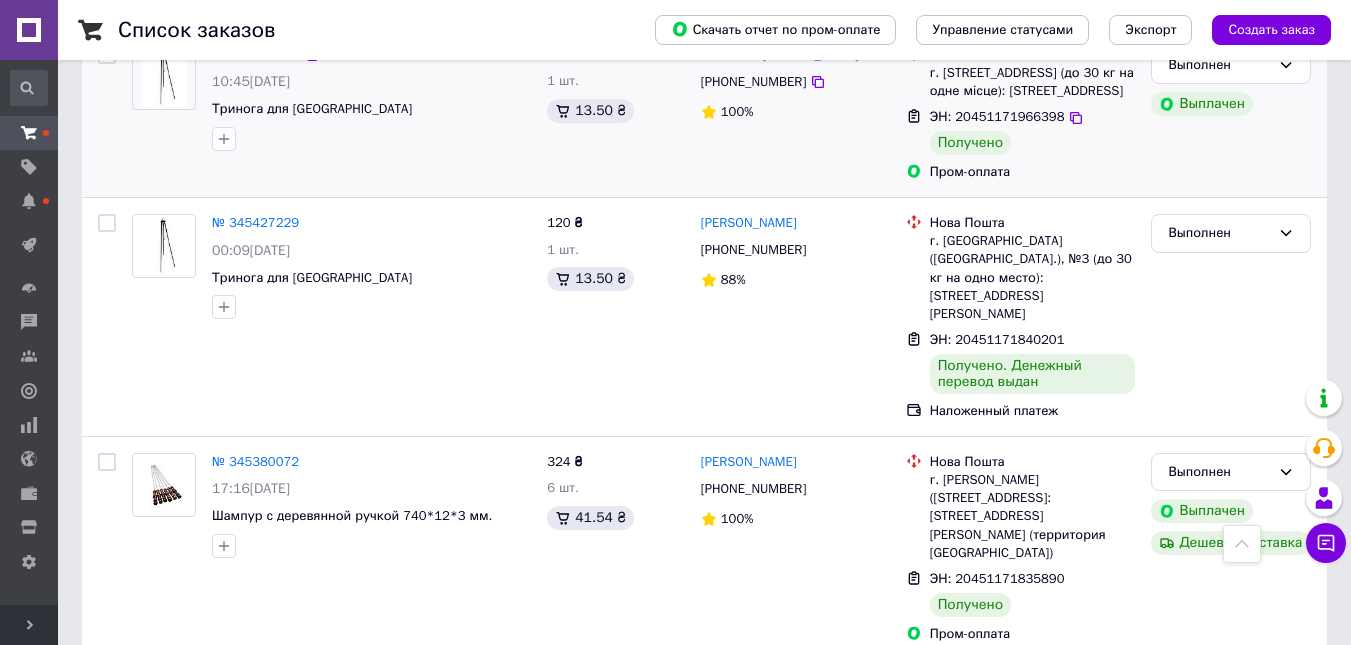 scroll, scrollTop: 18017, scrollLeft: 0, axis: vertical 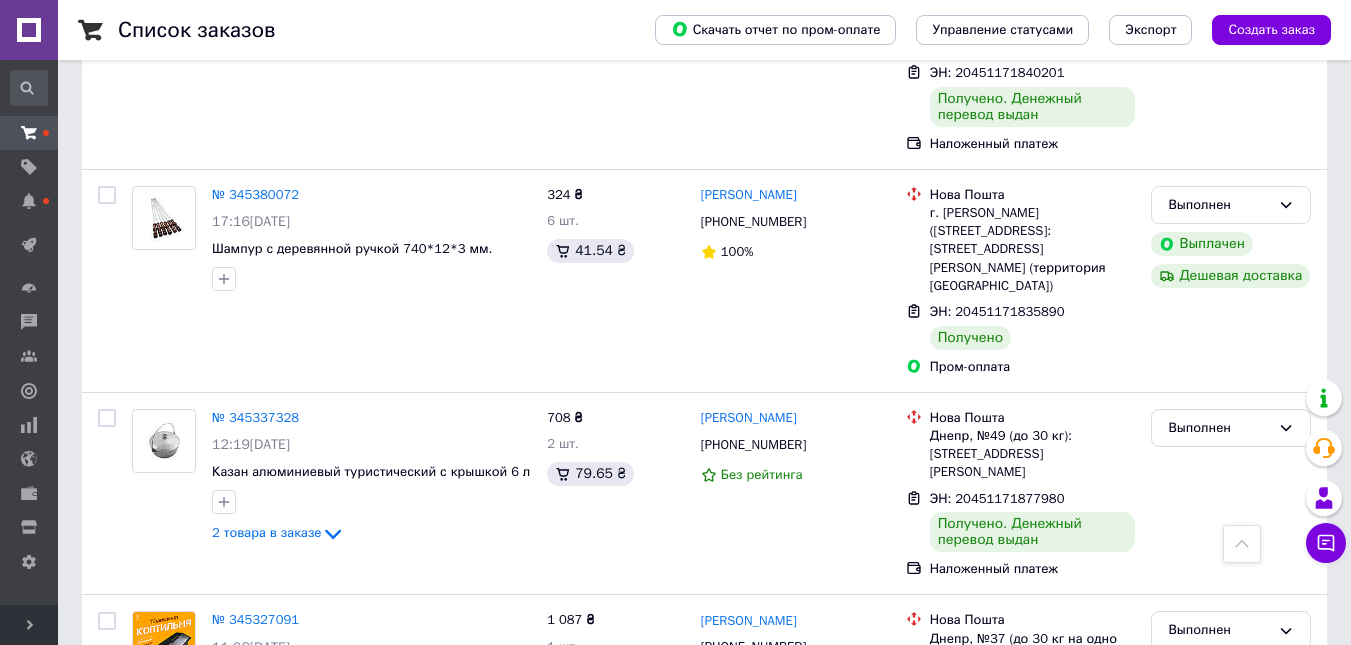 click 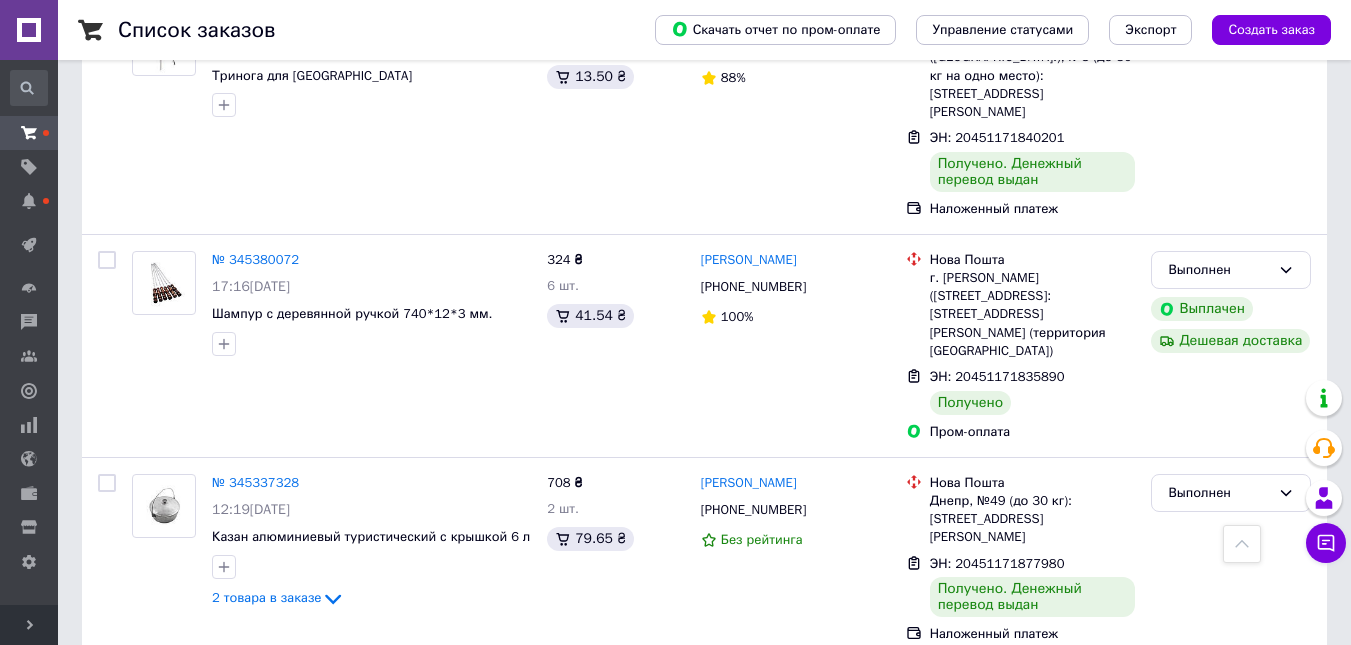 scroll, scrollTop: 17817, scrollLeft: 0, axis: vertical 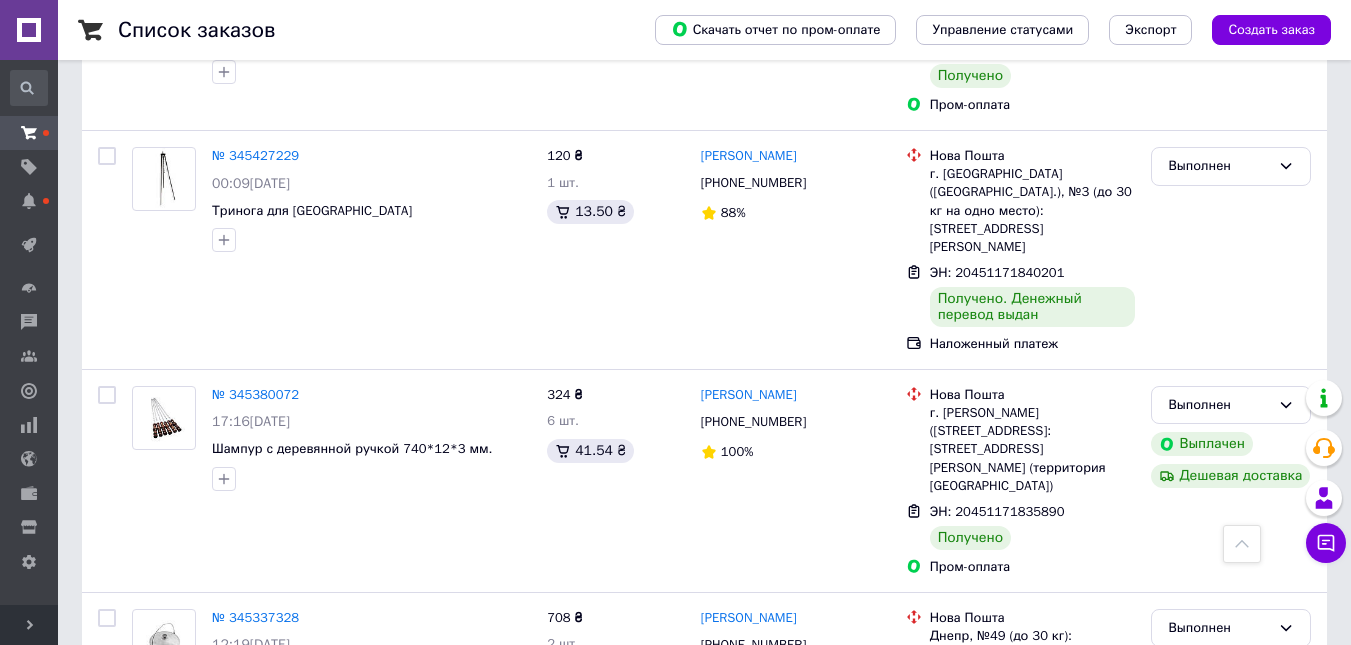 click 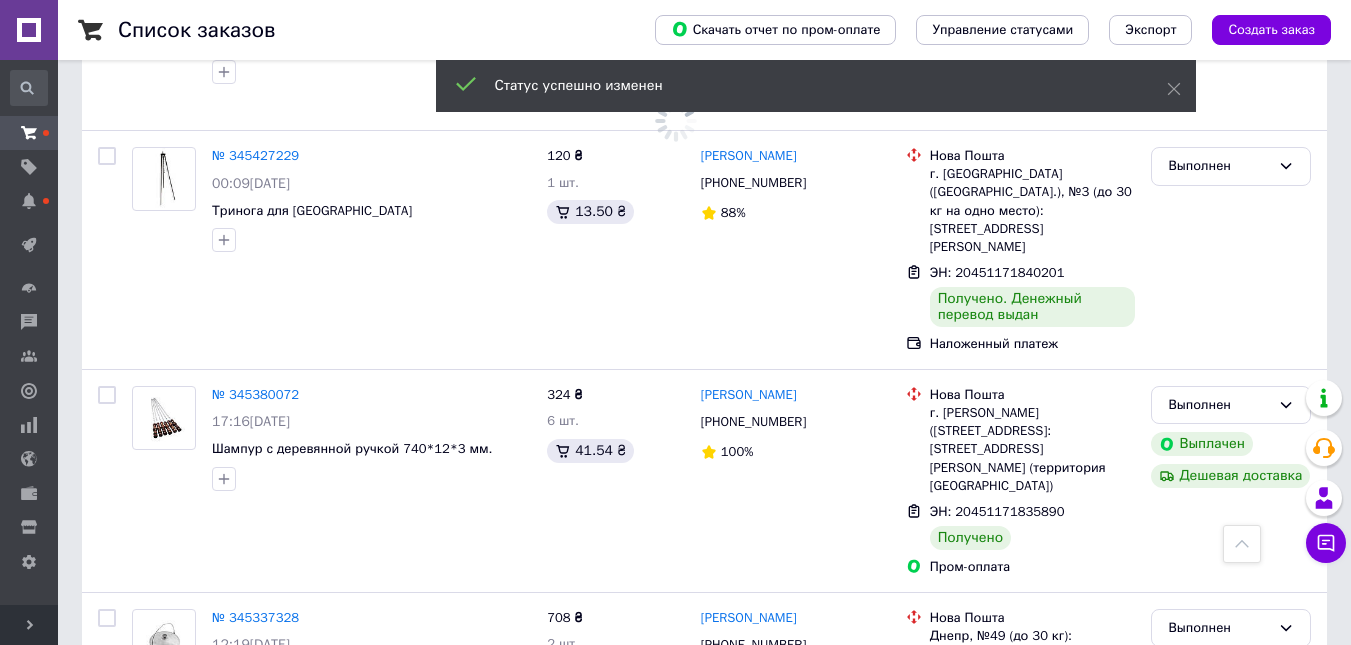 scroll, scrollTop: 17617, scrollLeft: 0, axis: vertical 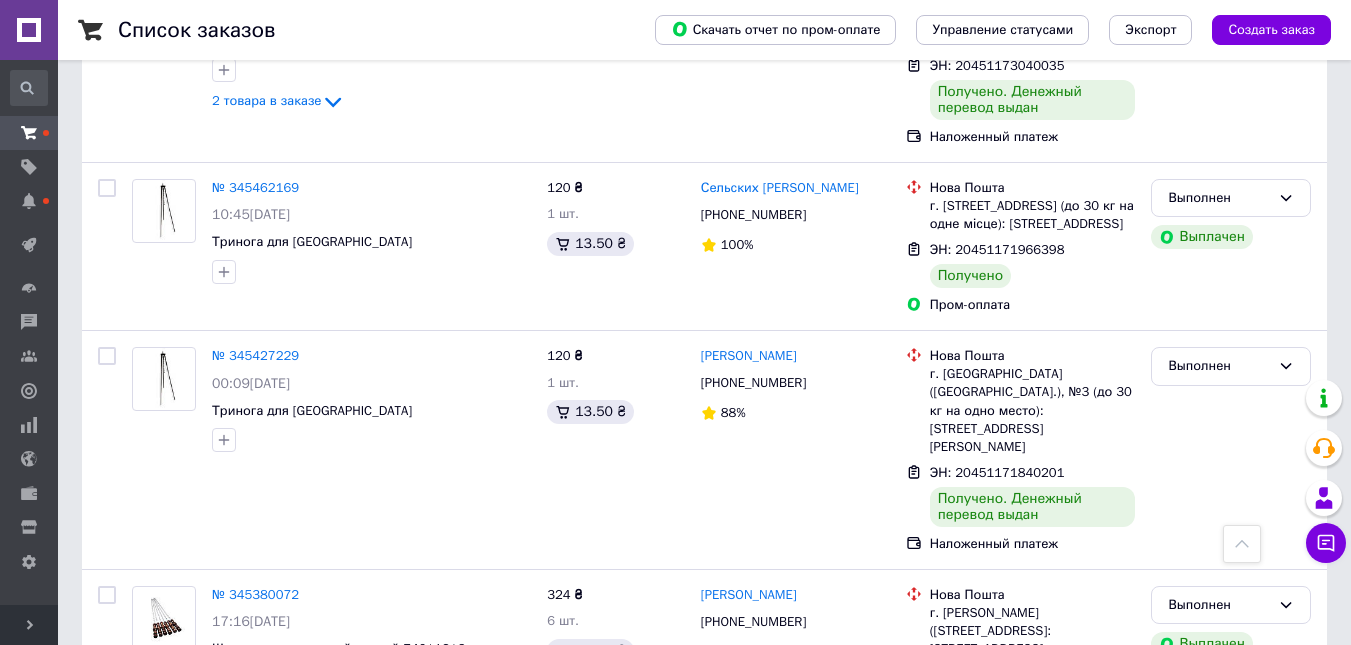 click 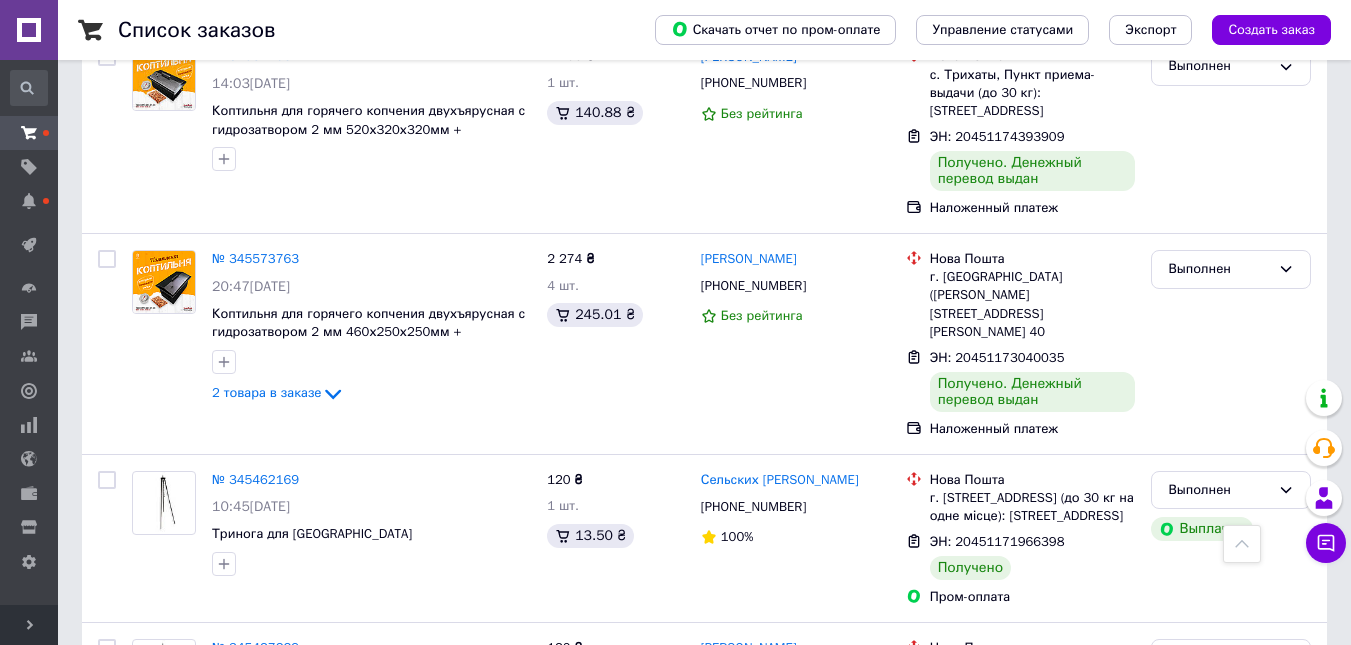 scroll, scrollTop: 17359, scrollLeft: 0, axis: vertical 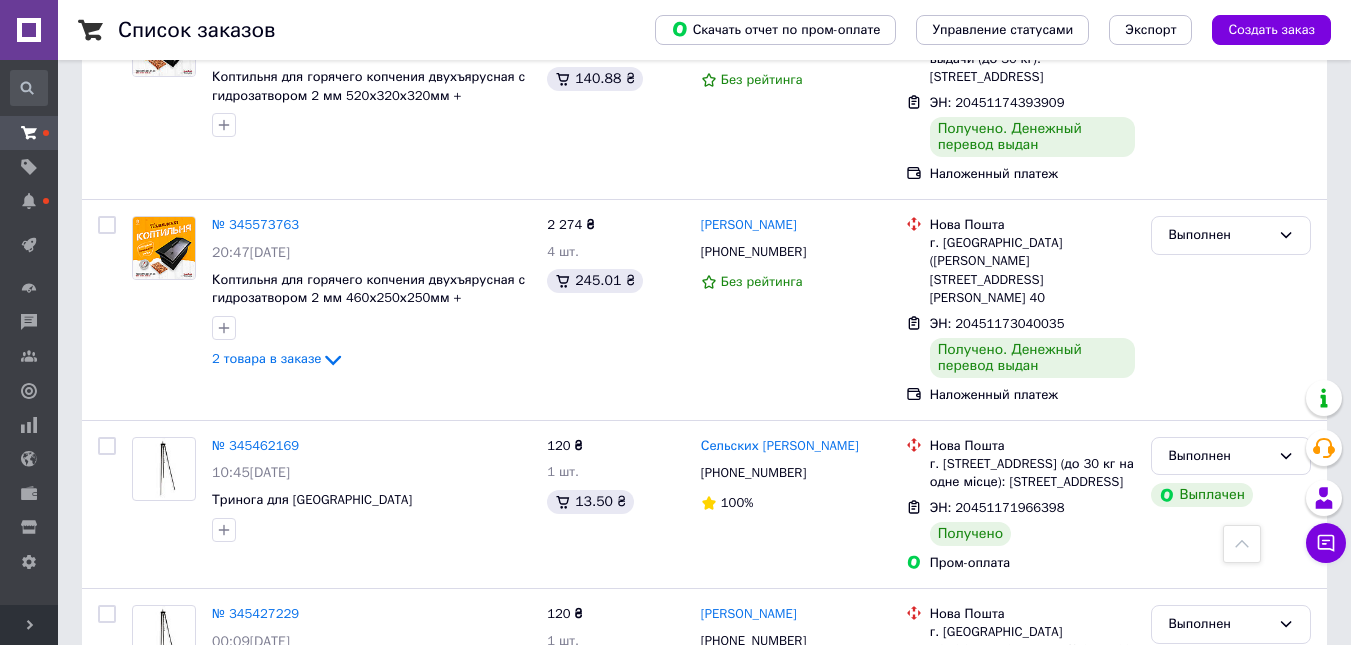 click 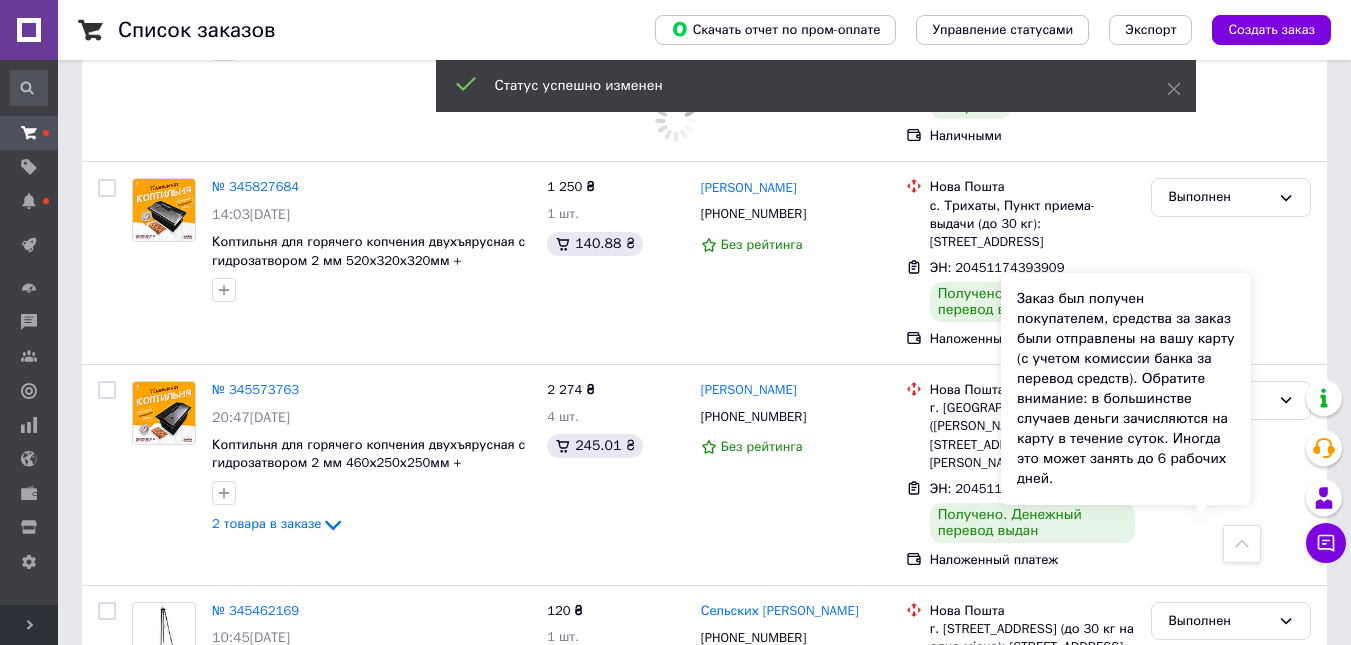 scroll, scrollTop: 17159, scrollLeft: 0, axis: vertical 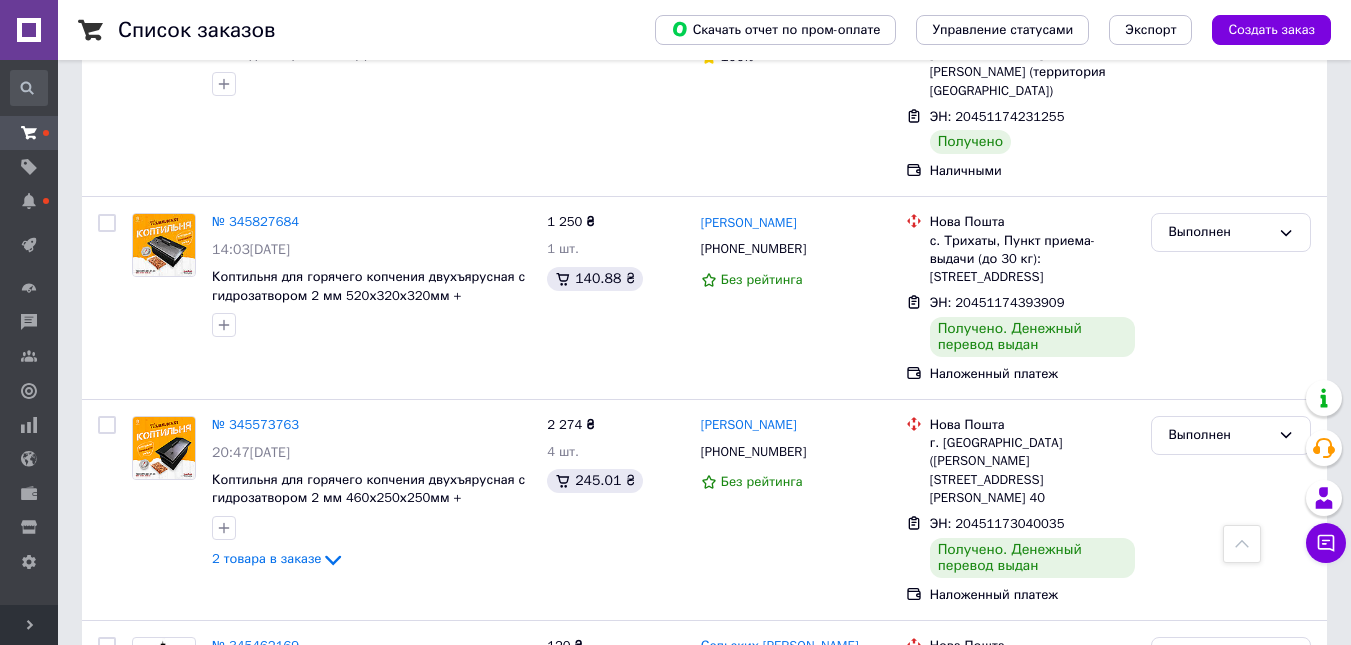 click 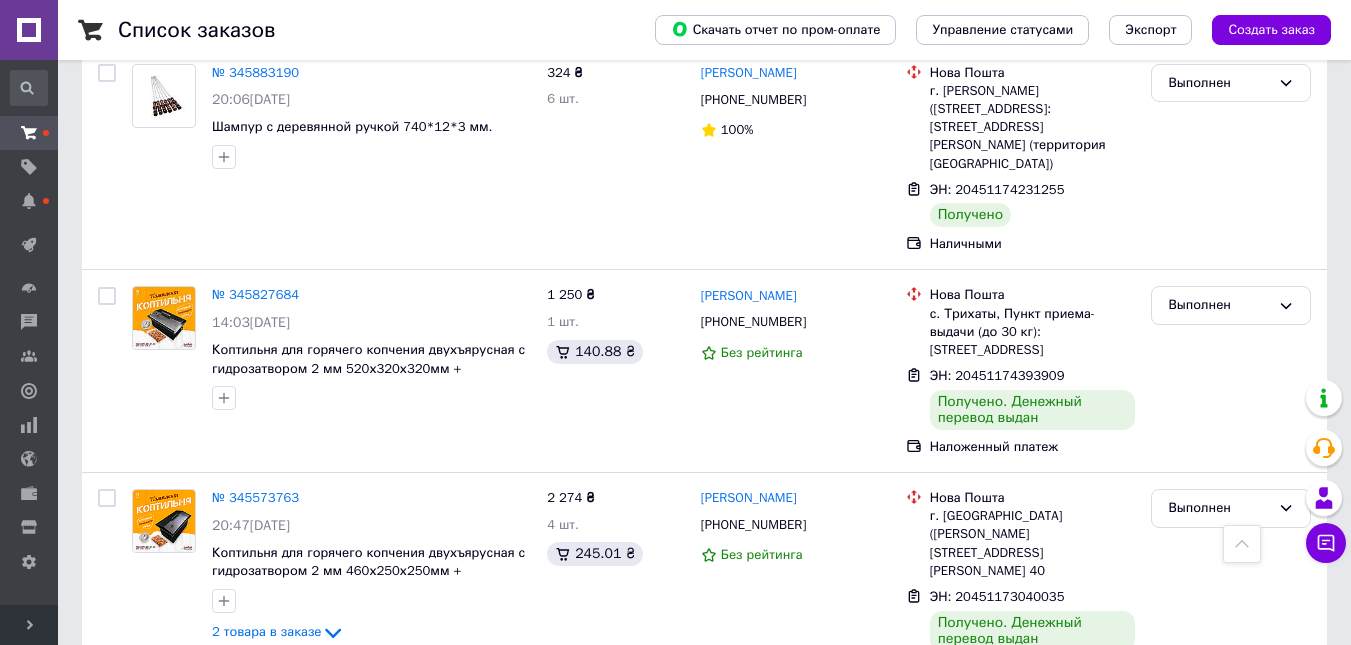 click 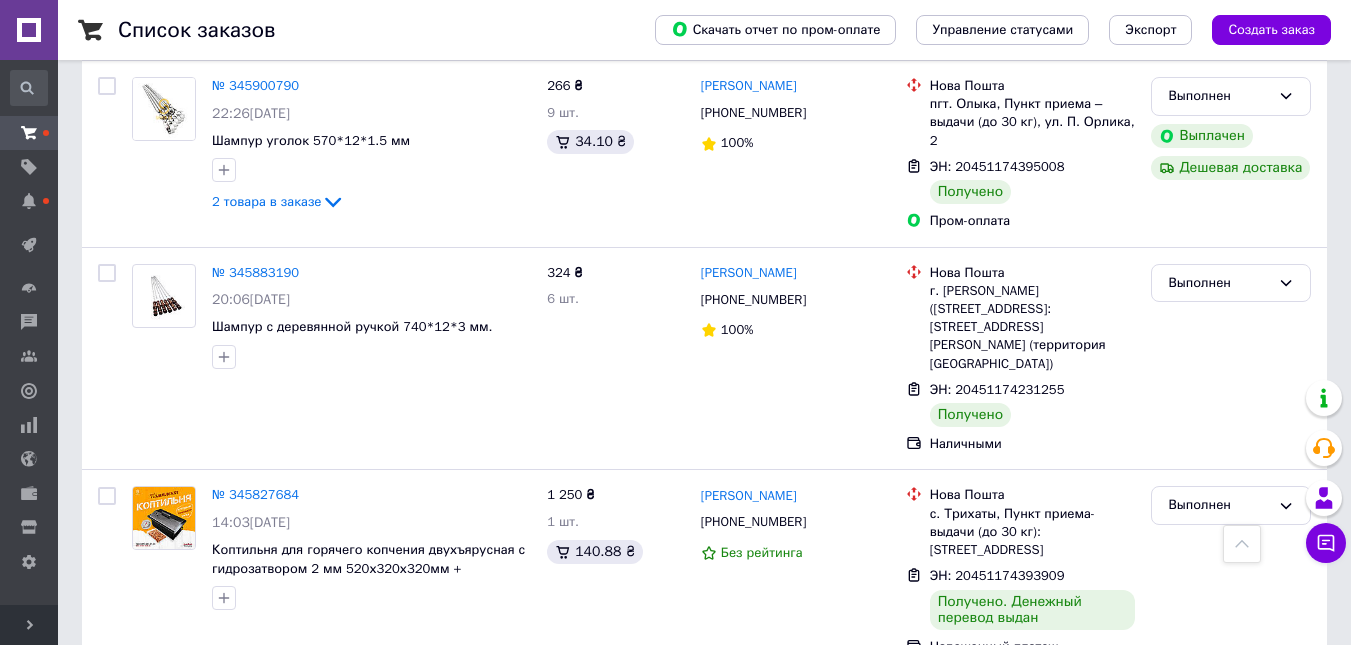 scroll, scrollTop: 16884, scrollLeft: 0, axis: vertical 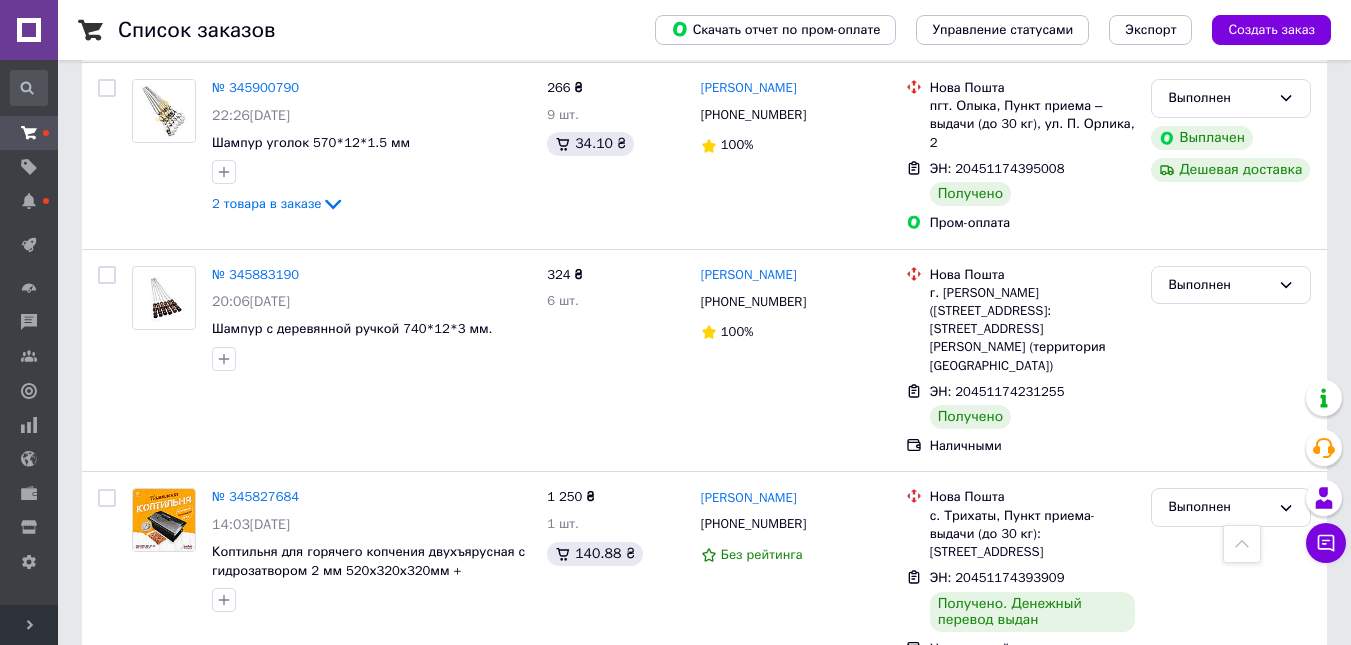 click 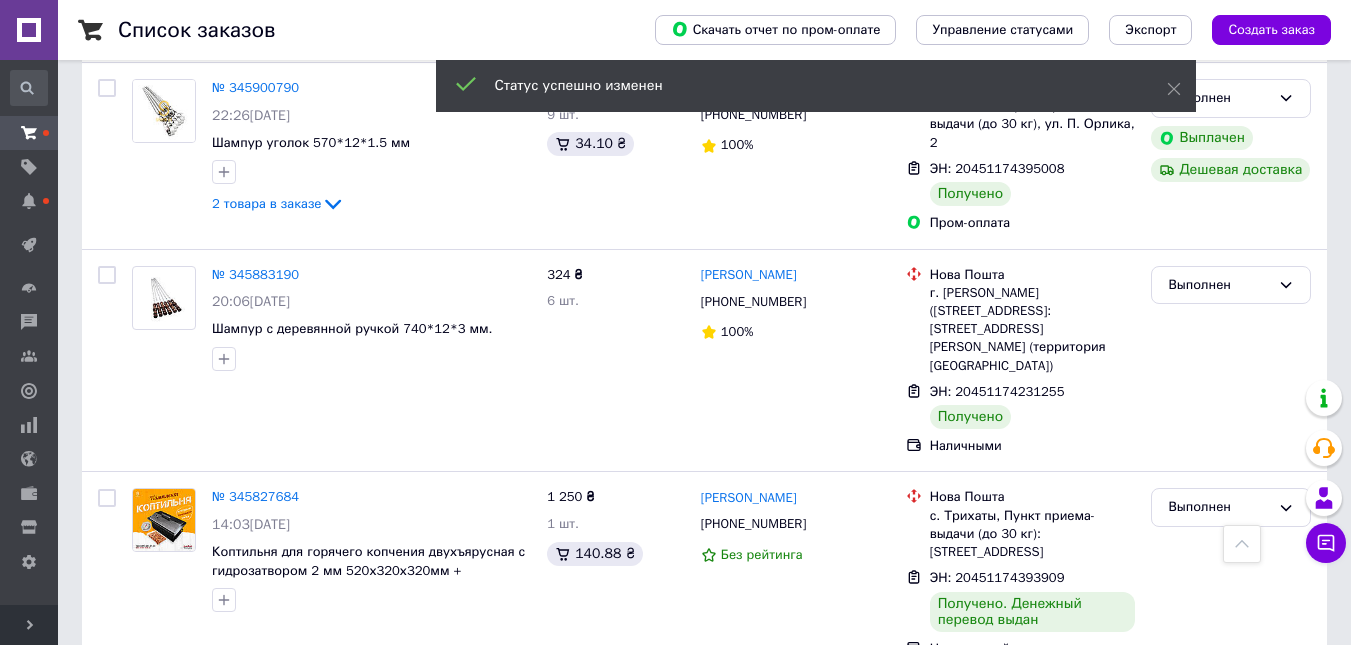 scroll, scrollTop: 16699, scrollLeft: 0, axis: vertical 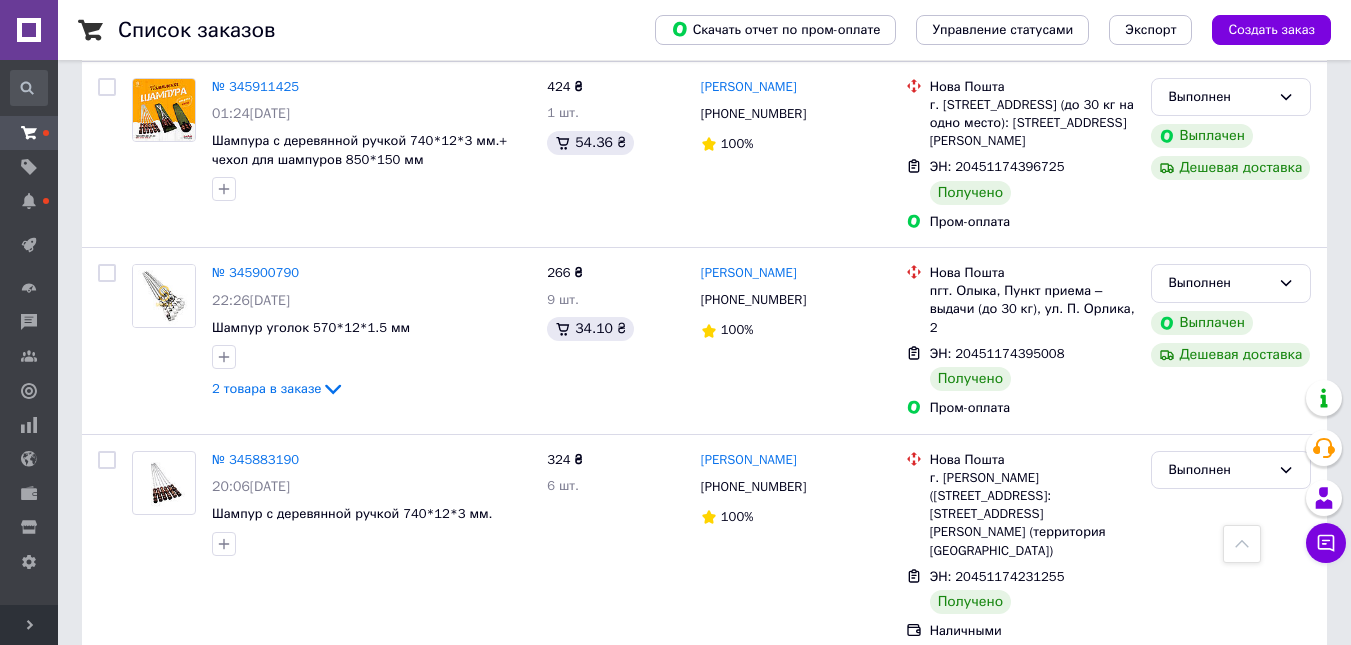 click on "Выполнен" at bounding box center (1231, 1284) 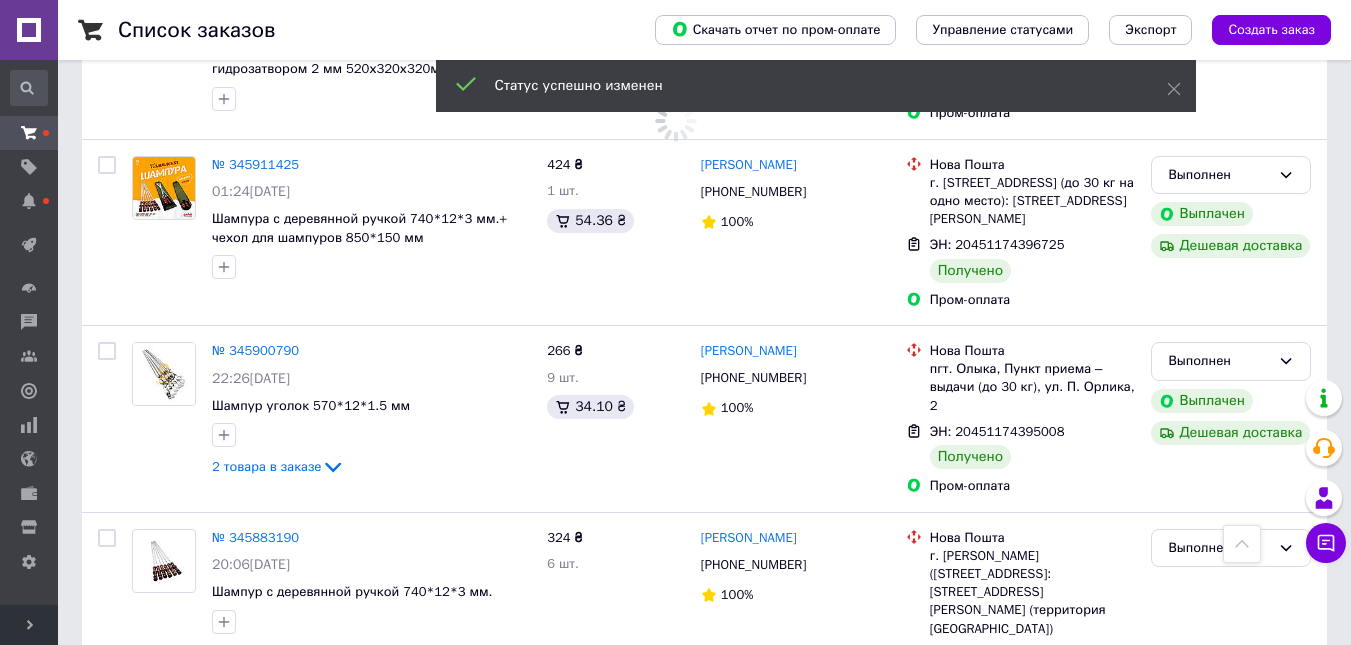 scroll, scrollTop: 16499, scrollLeft: 0, axis: vertical 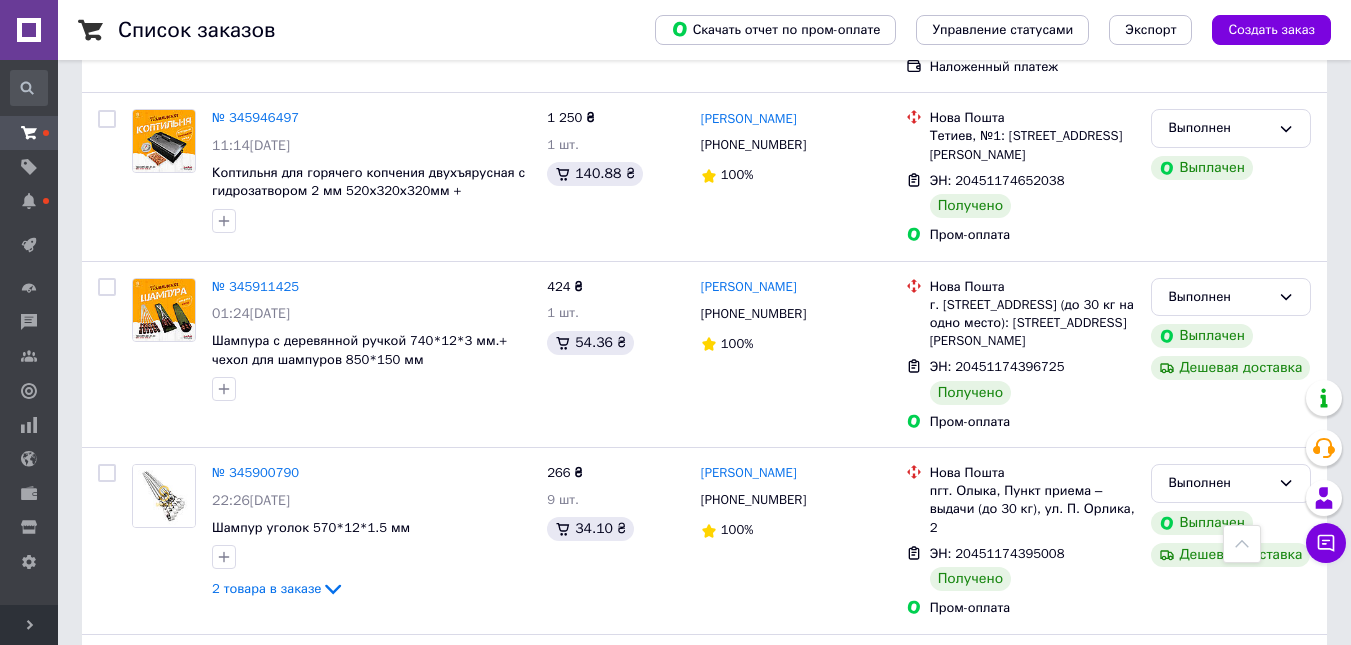 click 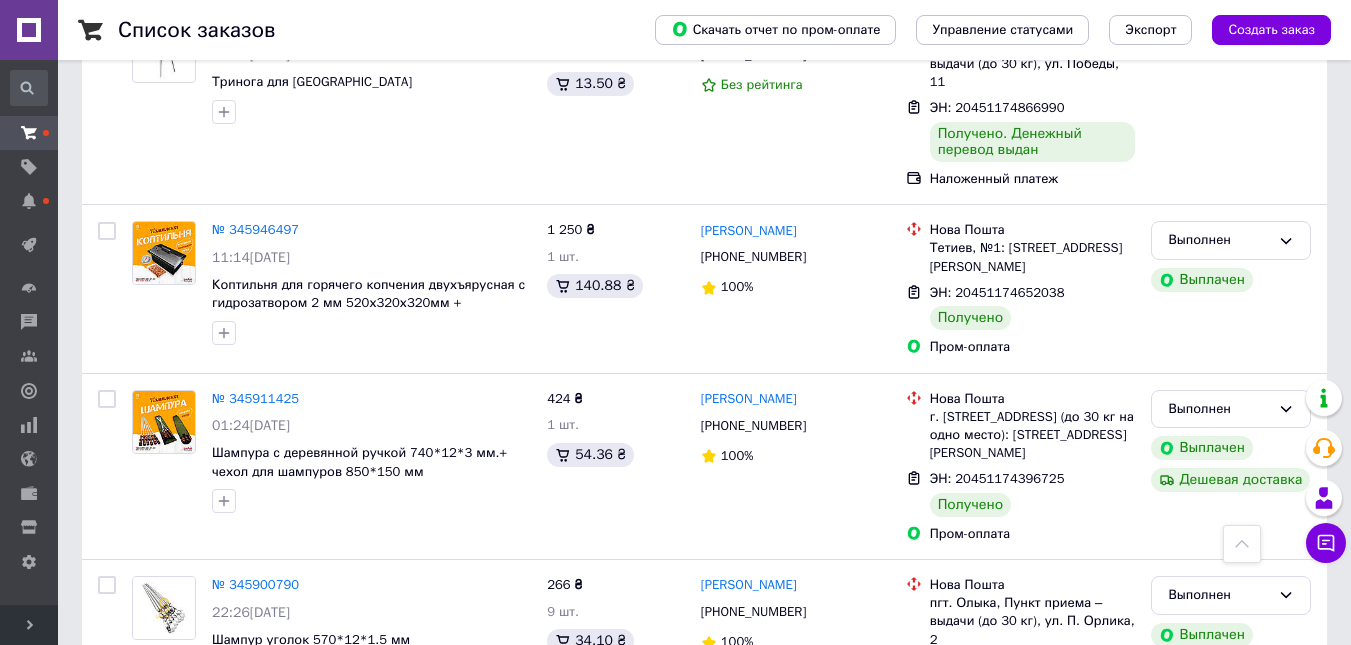 scroll, scrollTop: 16299, scrollLeft: 0, axis: vertical 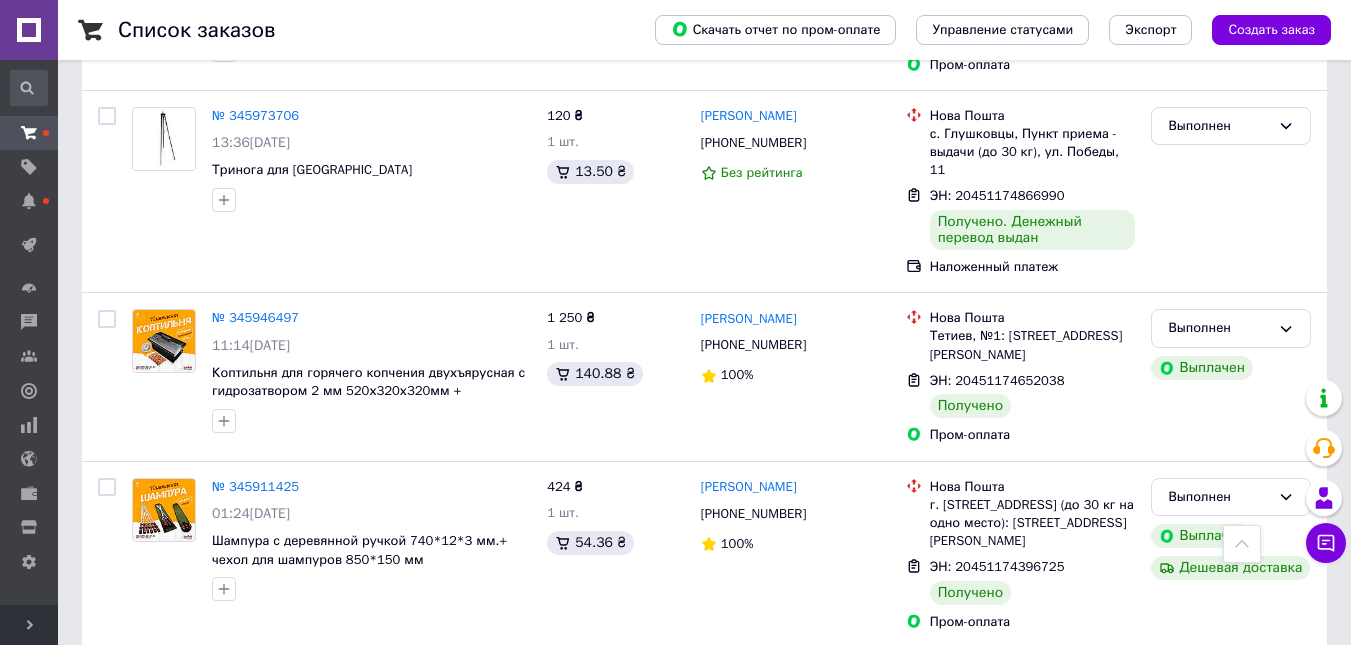 click 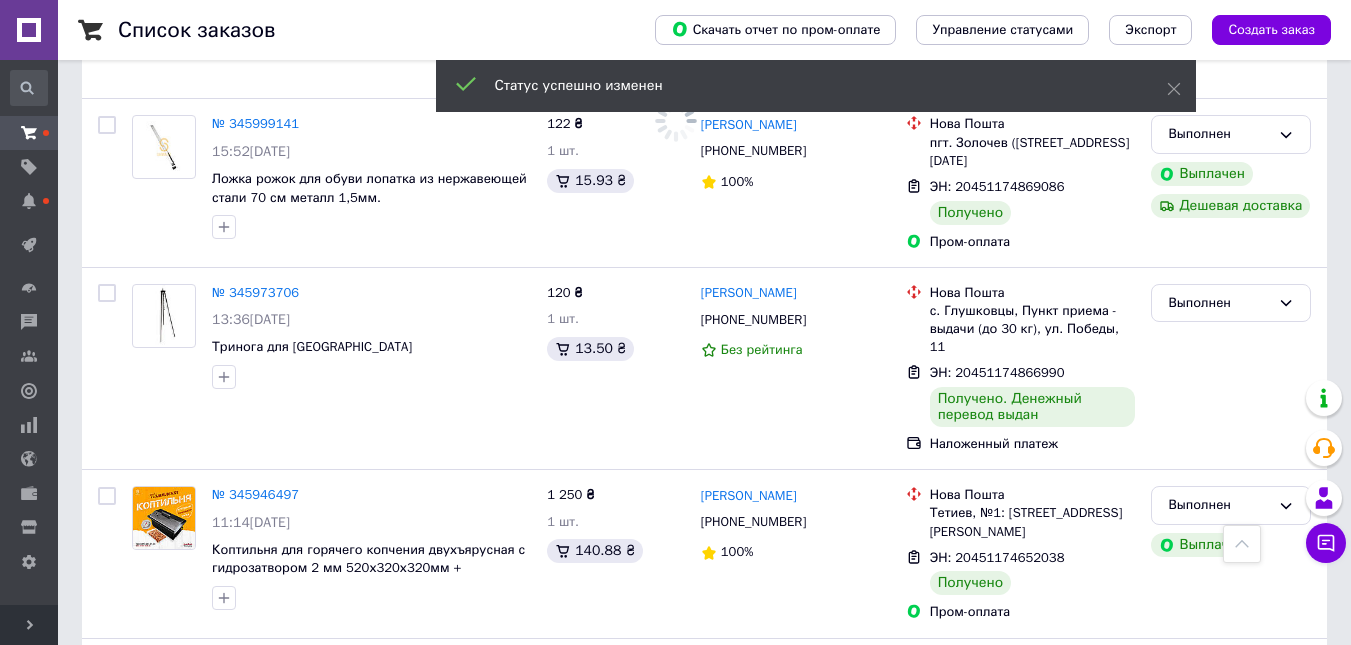 scroll, scrollTop: 16099, scrollLeft: 0, axis: vertical 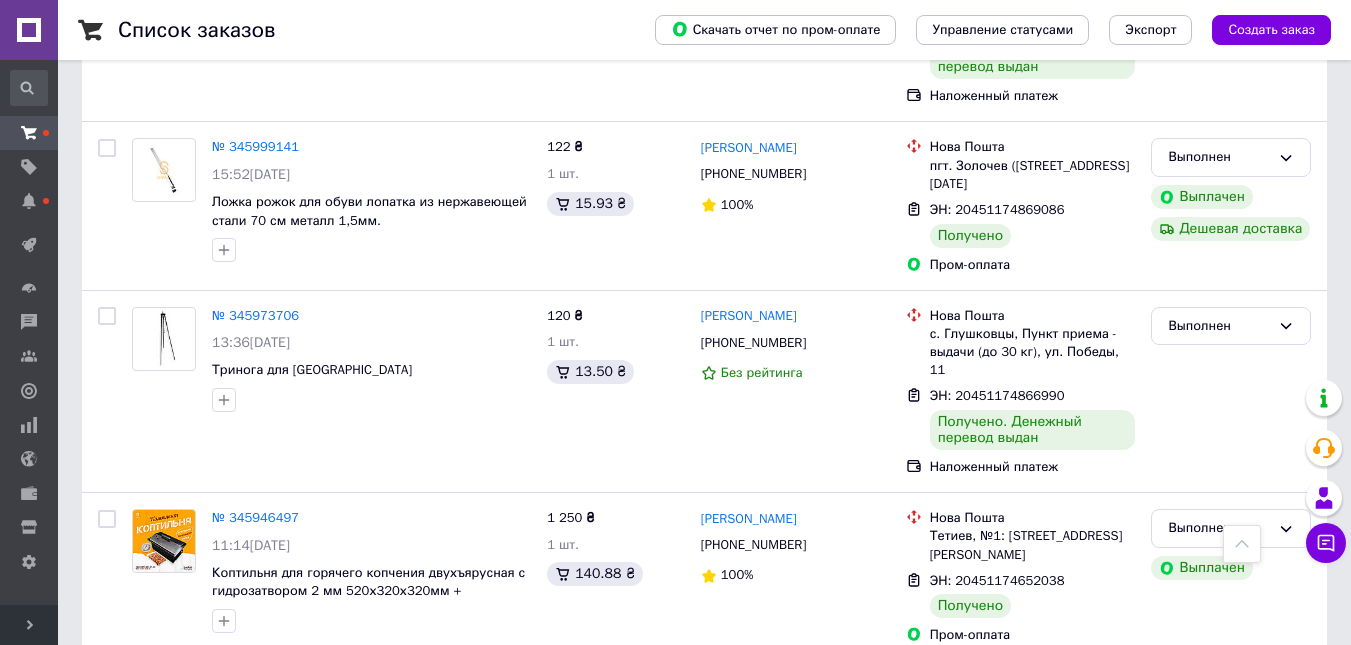 click 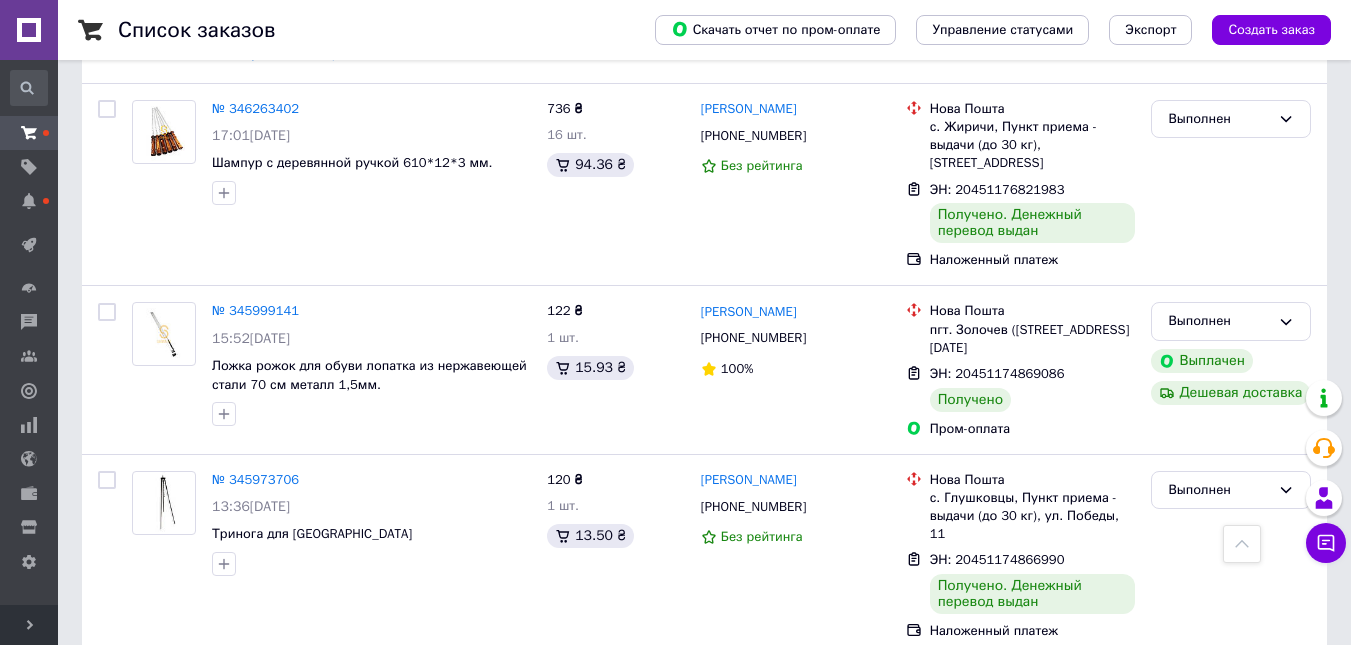 click on "Выполнен" at bounding box center (1231, 1234) 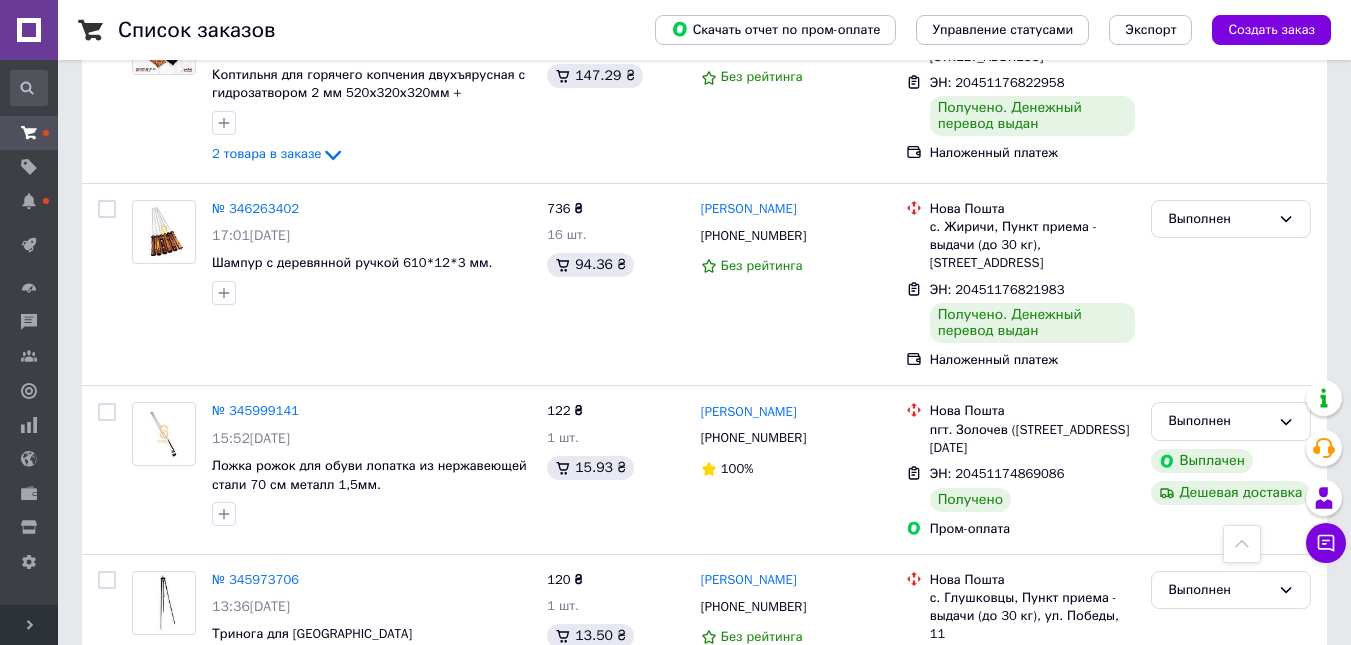 scroll, scrollTop: 15751, scrollLeft: 0, axis: vertical 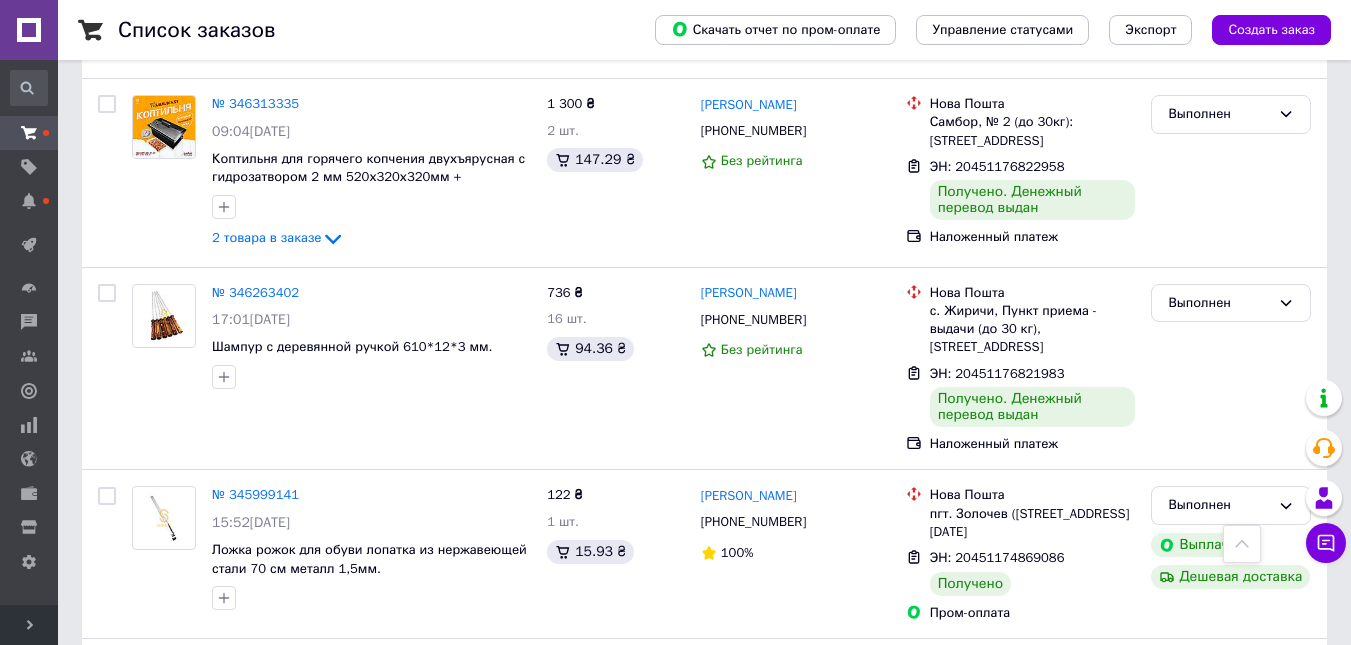 click on "Выполнен" at bounding box center (1231, 1231) 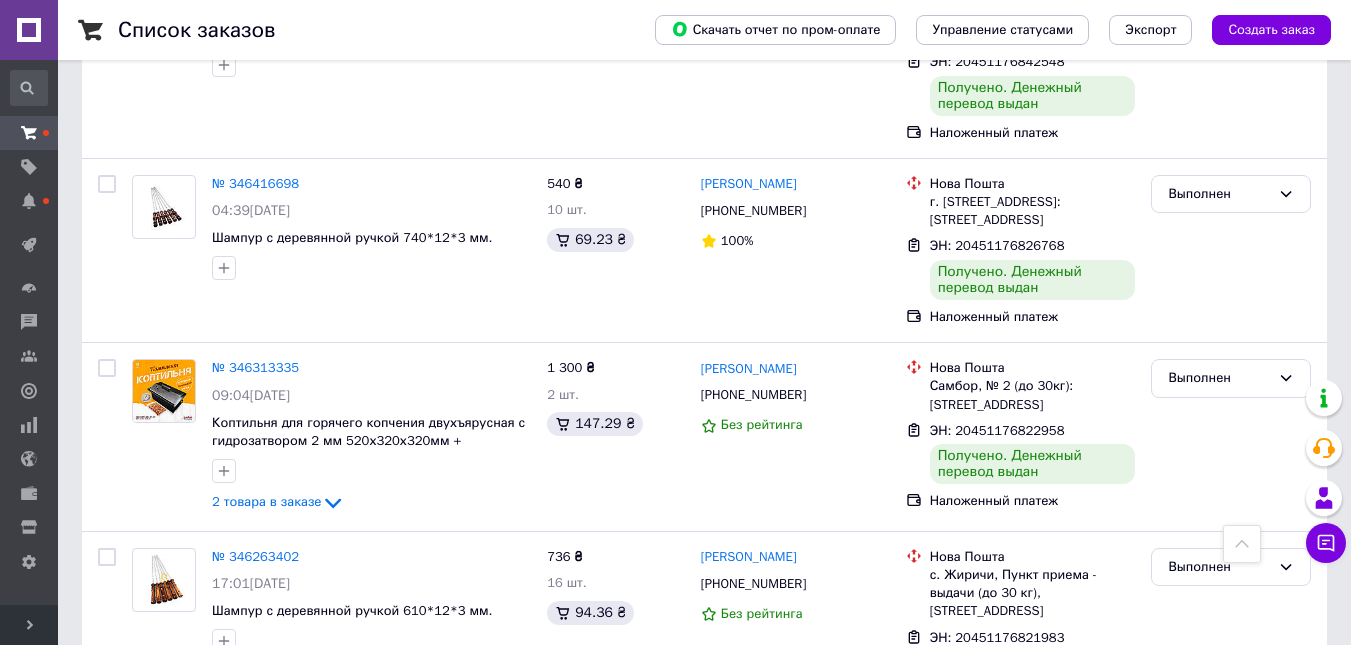 scroll, scrollTop: 15464, scrollLeft: 0, axis: vertical 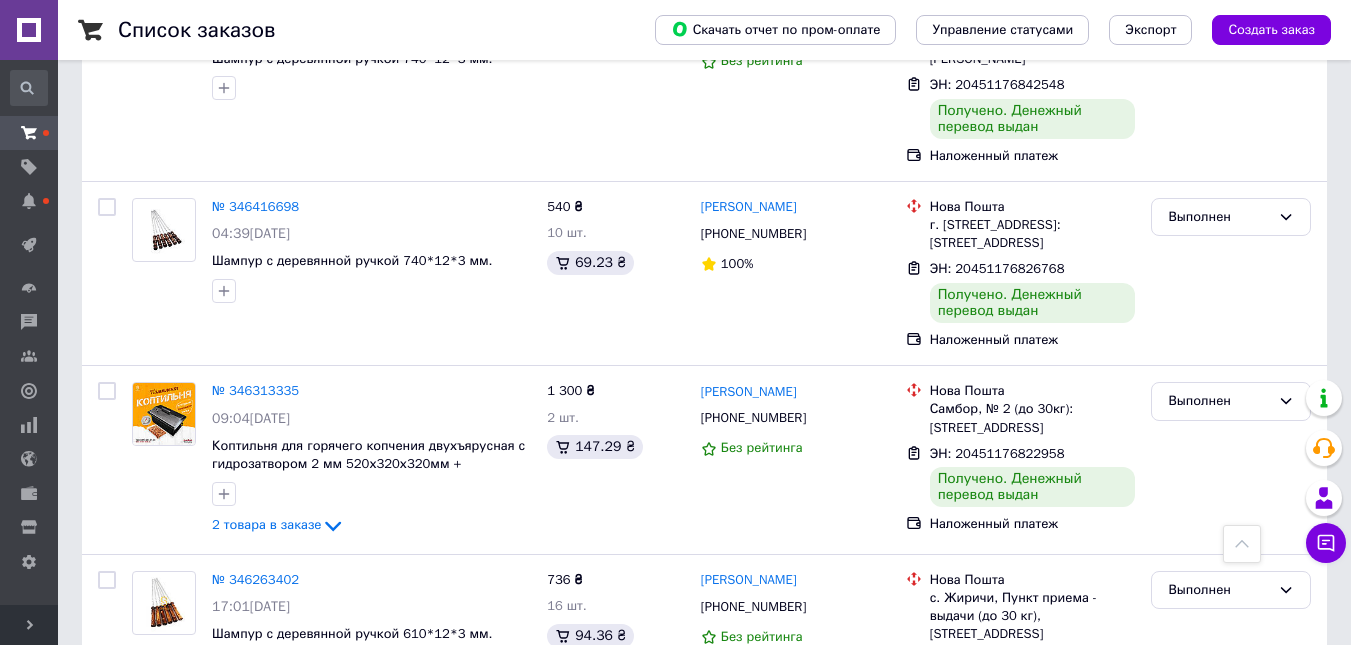click 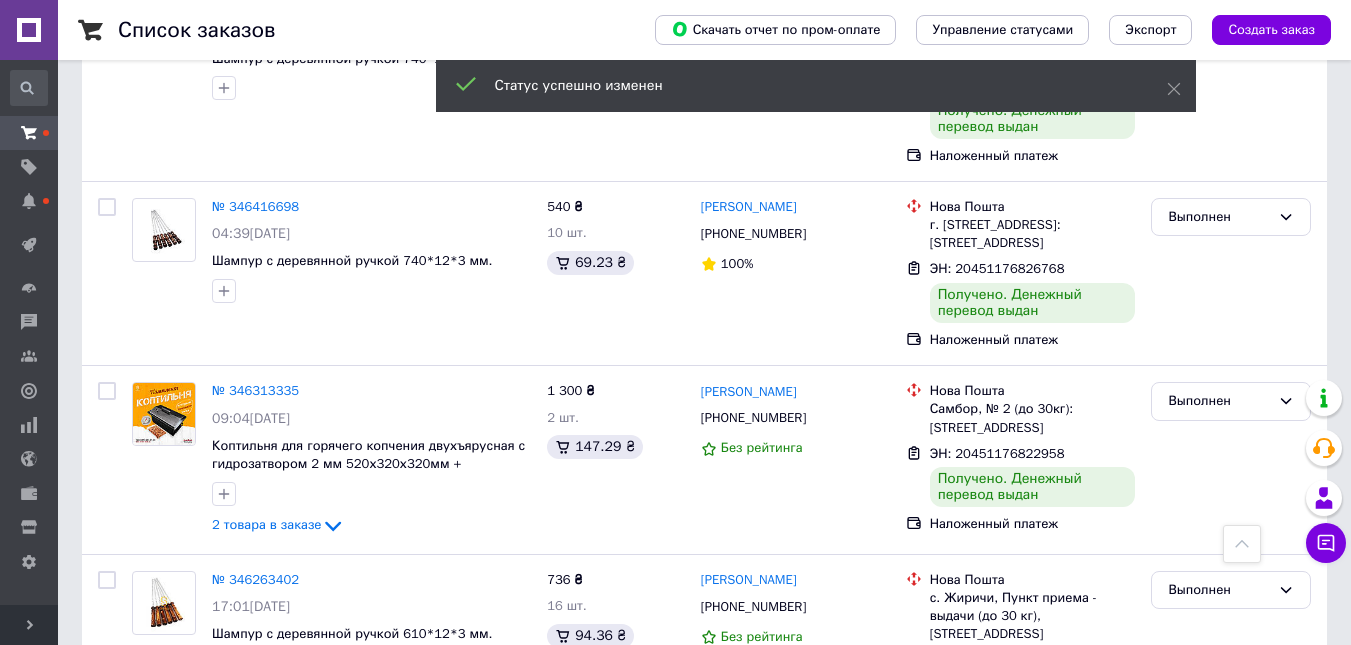 scroll, scrollTop: 15394, scrollLeft: 0, axis: vertical 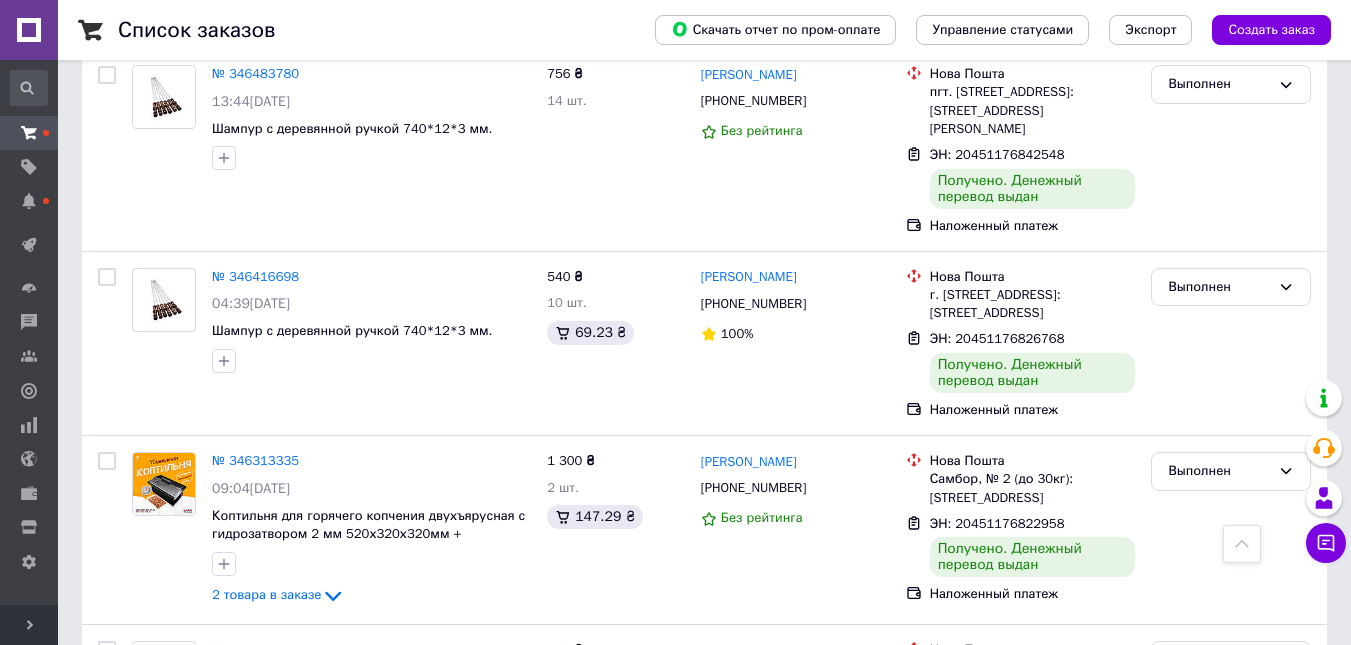 click 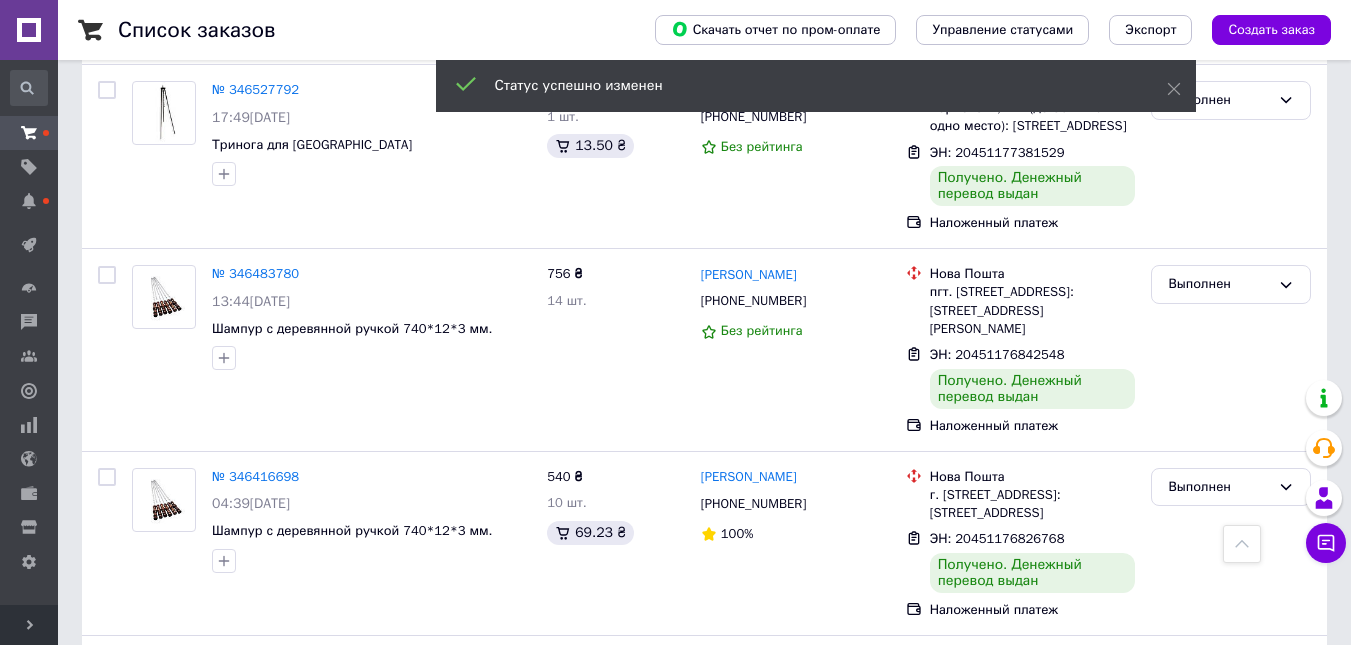 scroll, scrollTop: 15189, scrollLeft: 0, axis: vertical 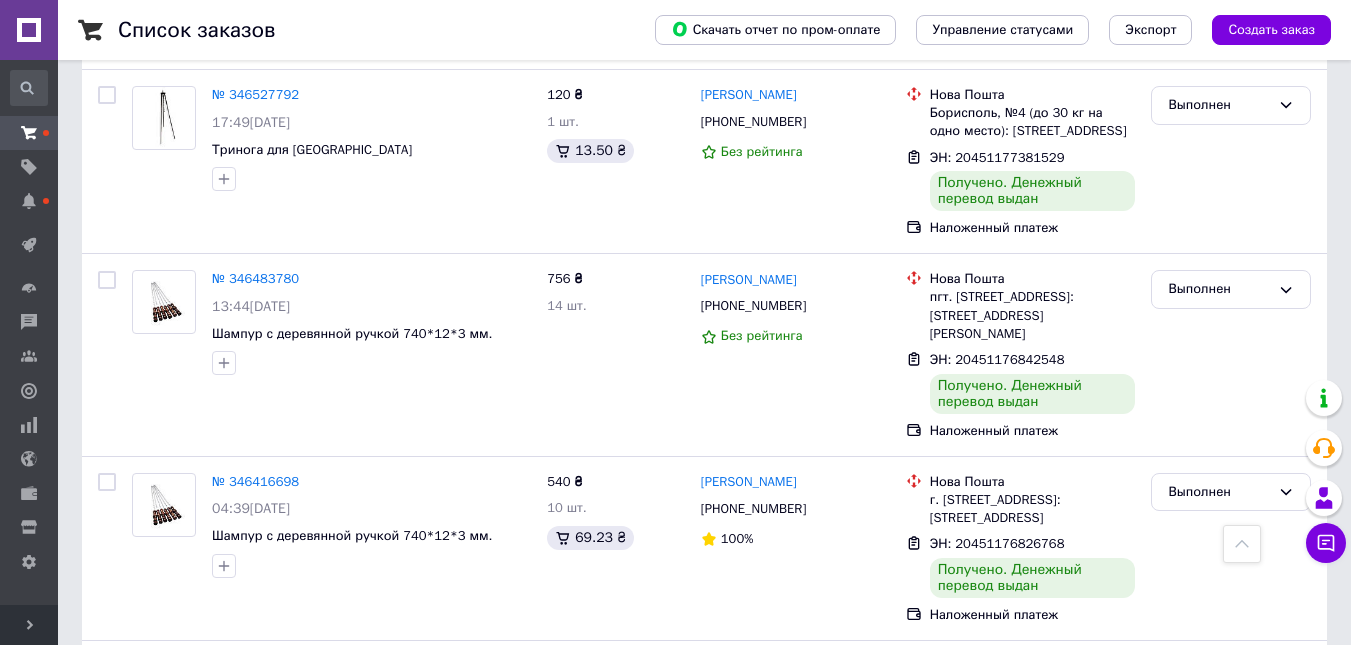 click 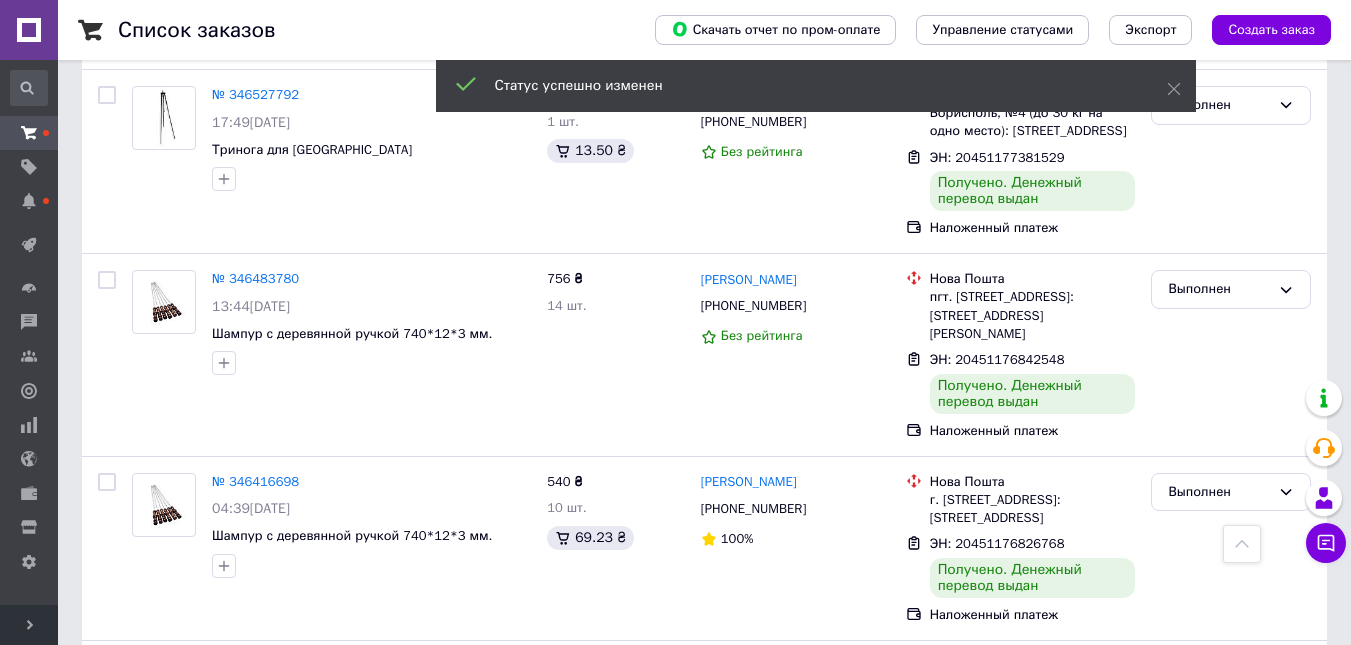 scroll, scrollTop: 15033, scrollLeft: 0, axis: vertical 